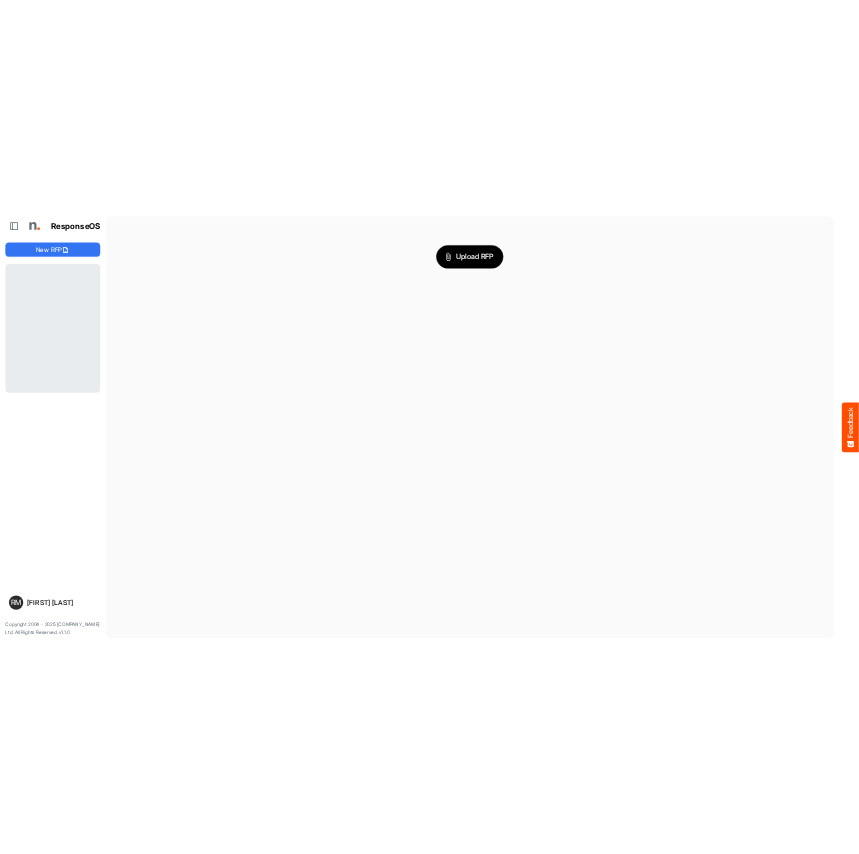 scroll, scrollTop: 0, scrollLeft: 0, axis: both 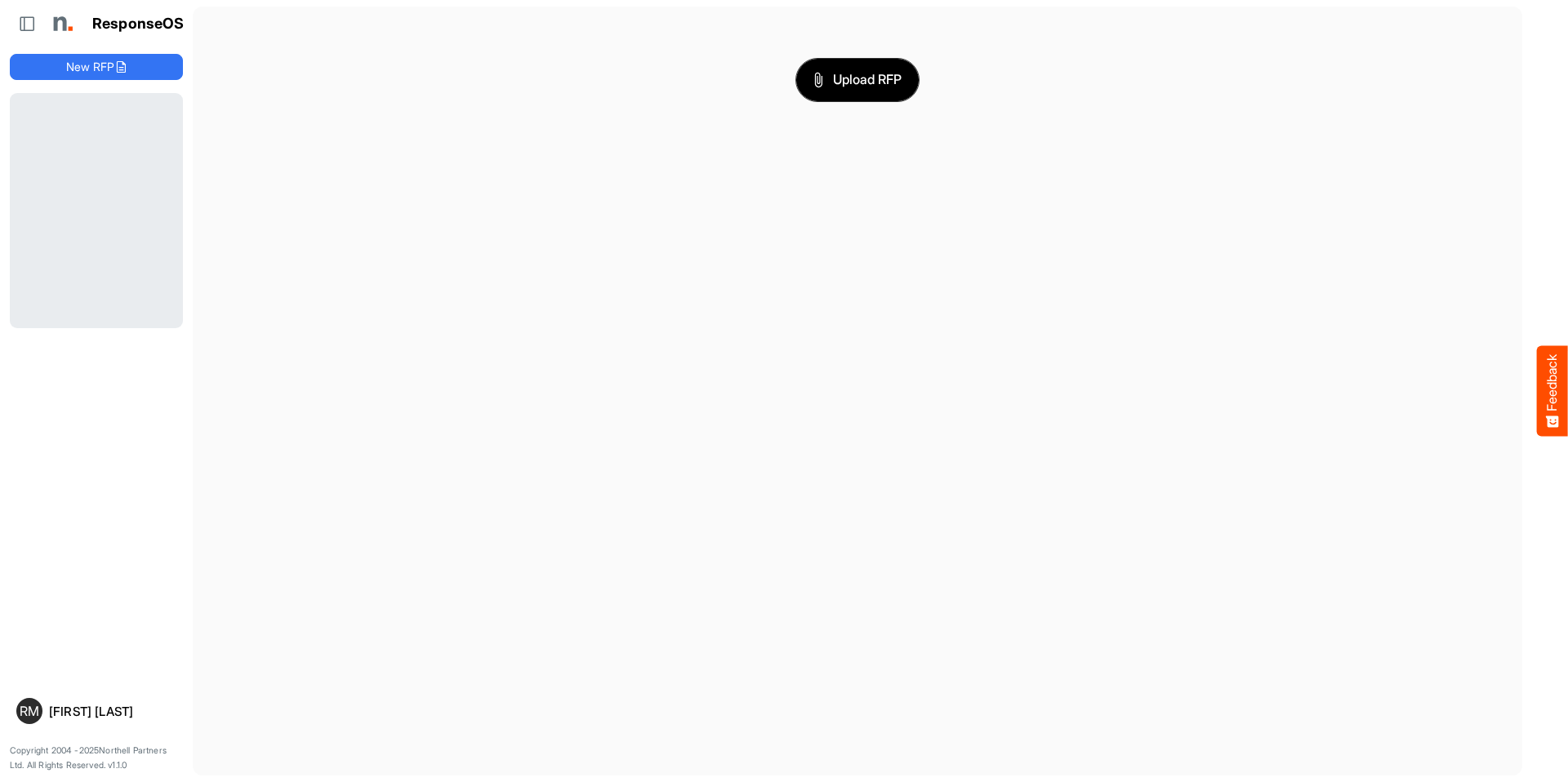 click on "Upload RFP" at bounding box center [858, 80] 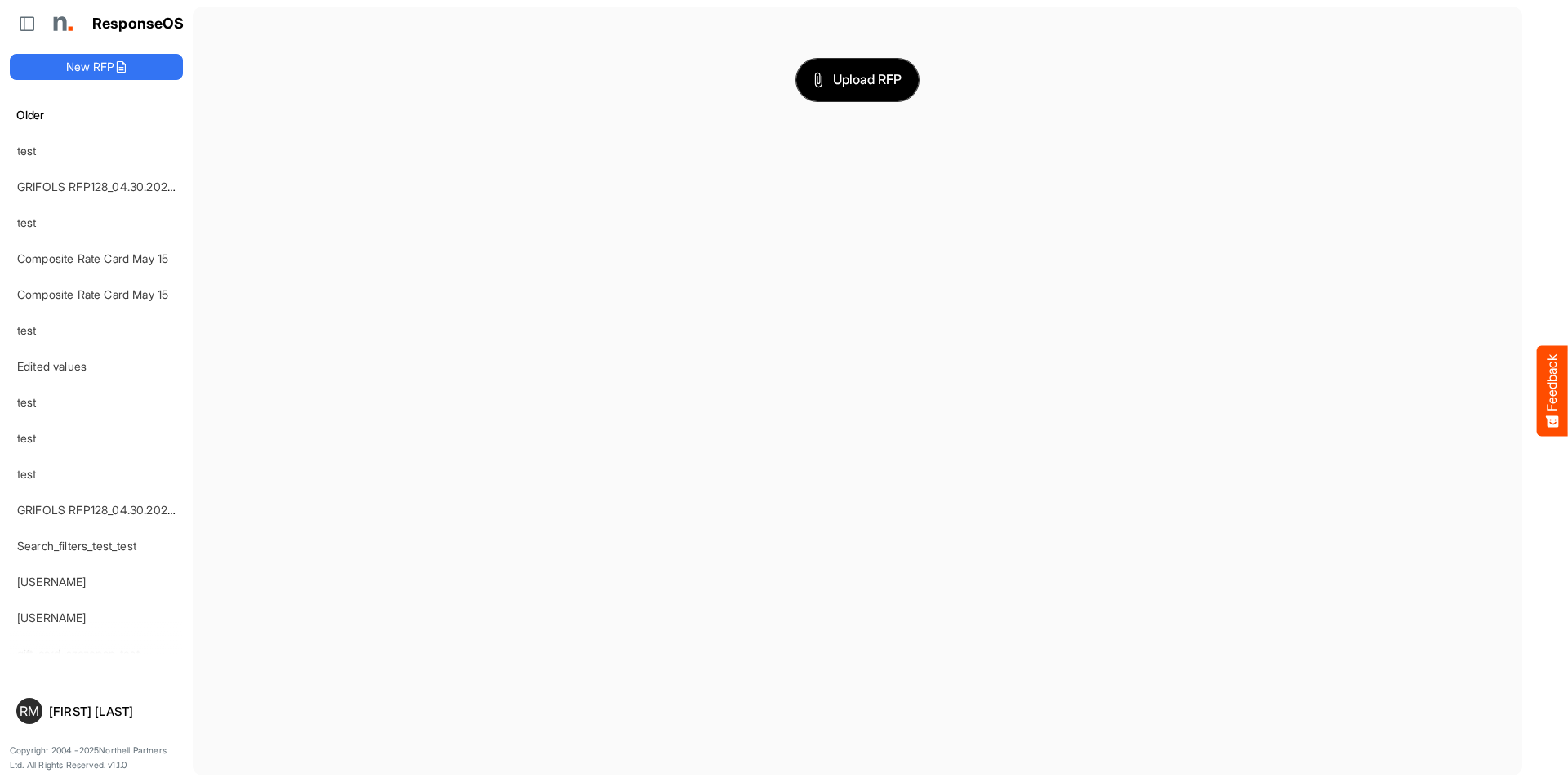 type 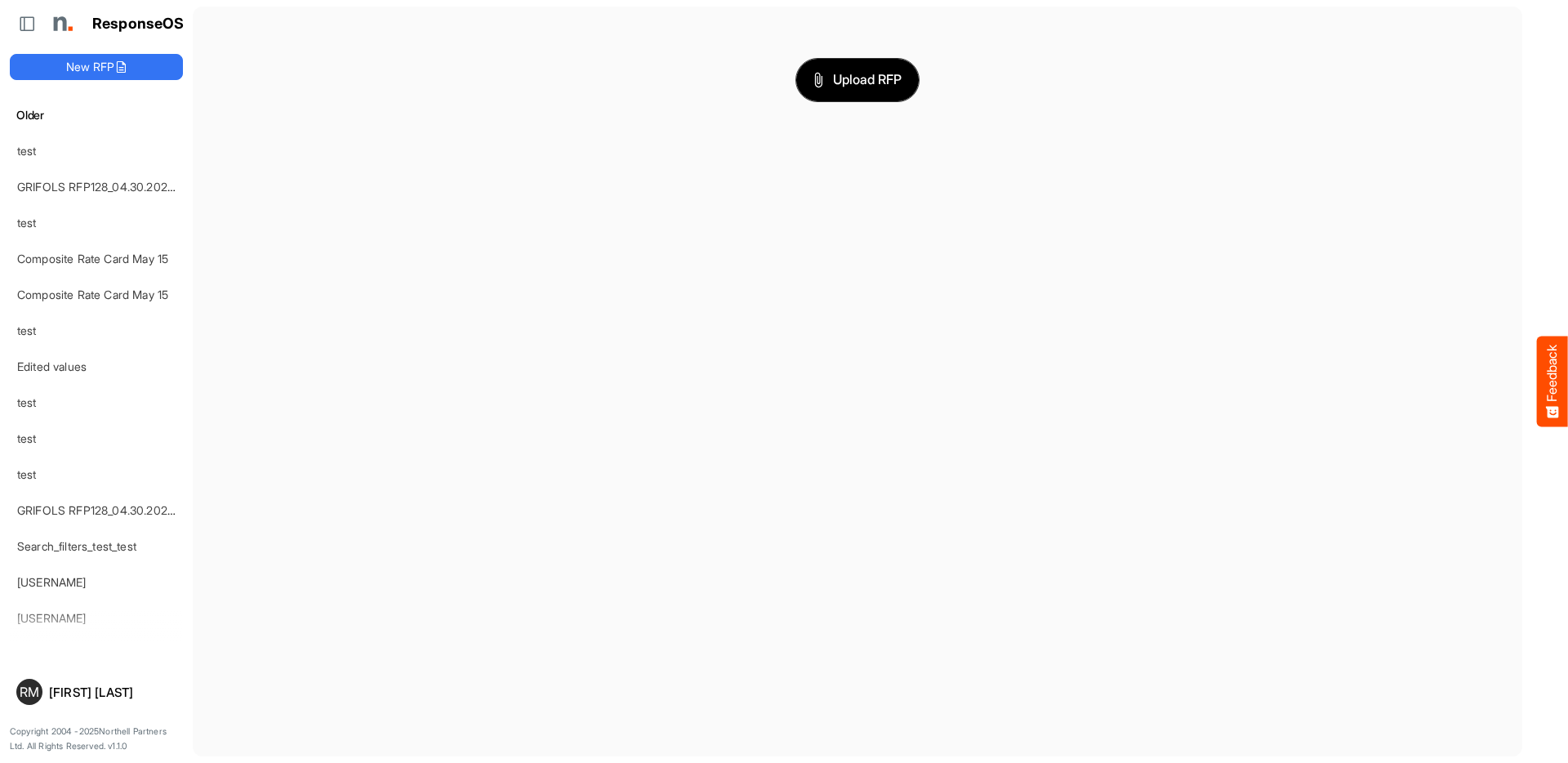 click on "Upload RFP" at bounding box center (858, 80) 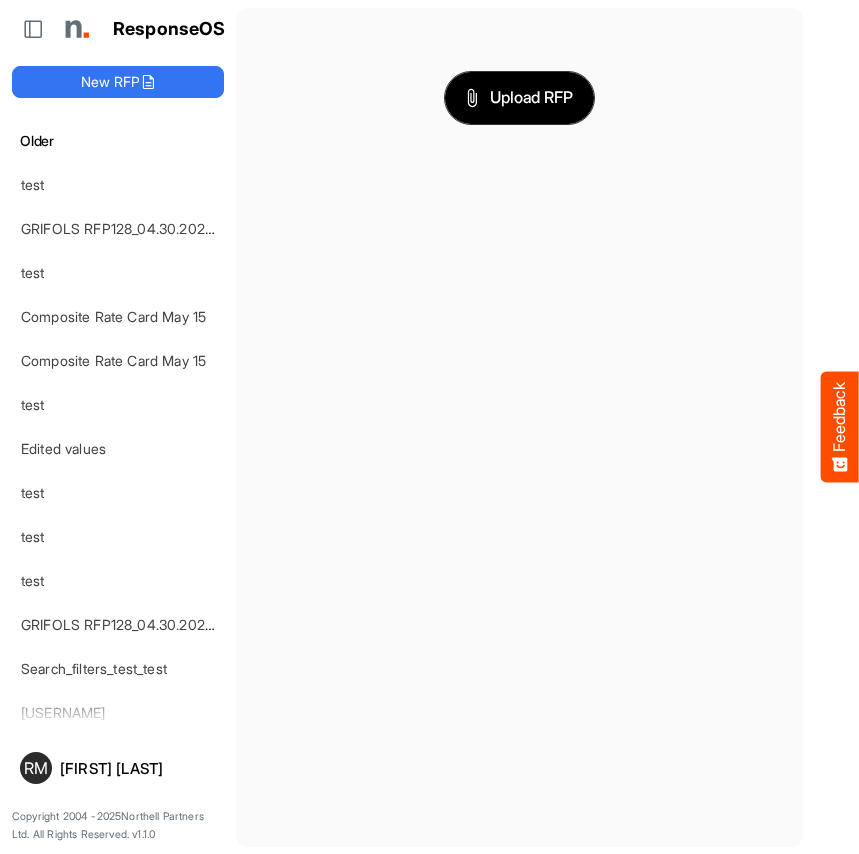 click on "Upload RFP" at bounding box center (520, 98) 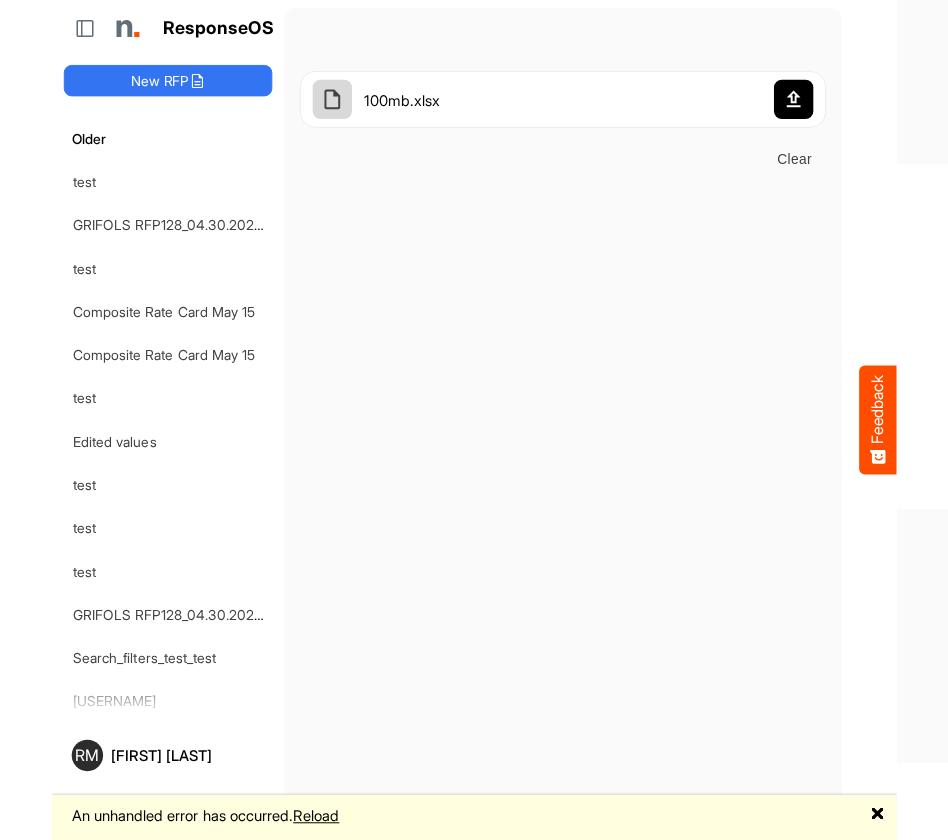 scroll, scrollTop: 1, scrollLeft: 0, axis: vertical 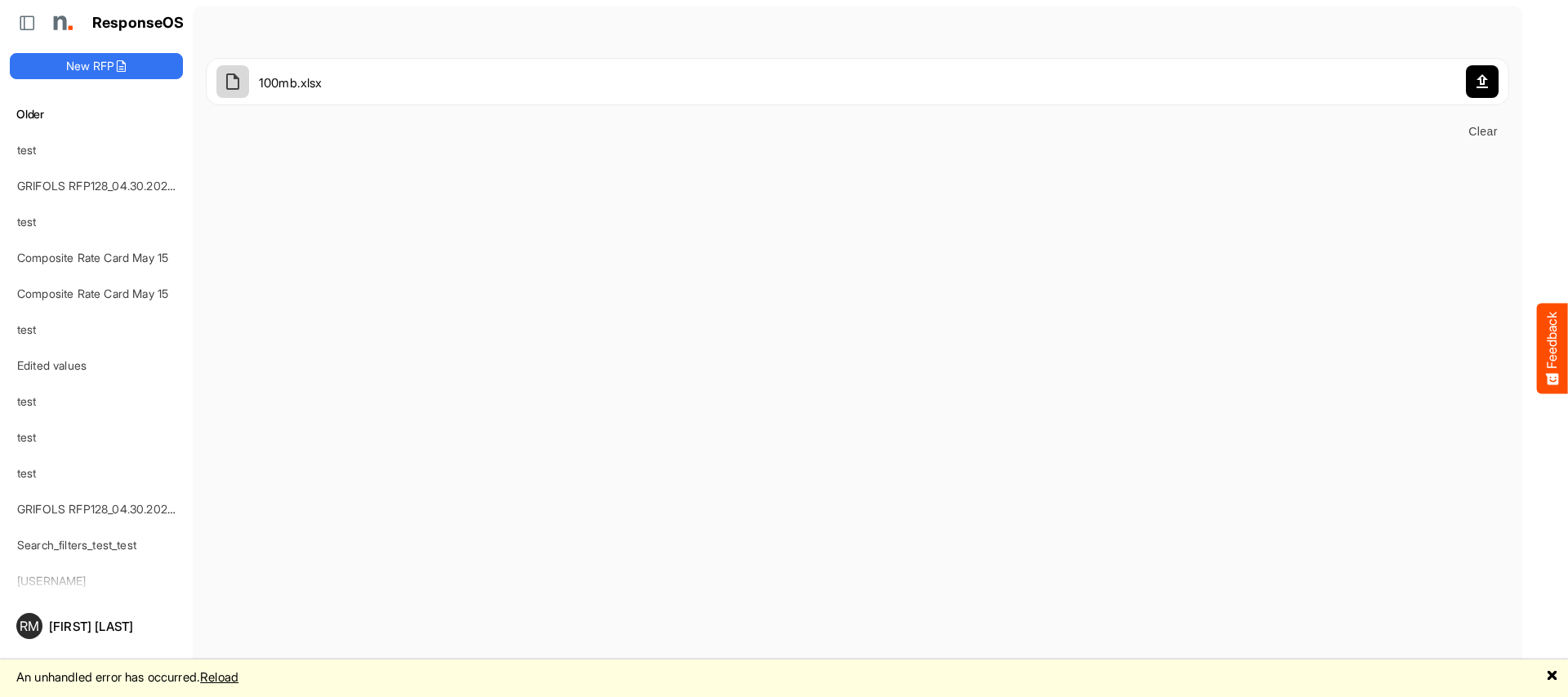 click at bounding box center [1482, 82] 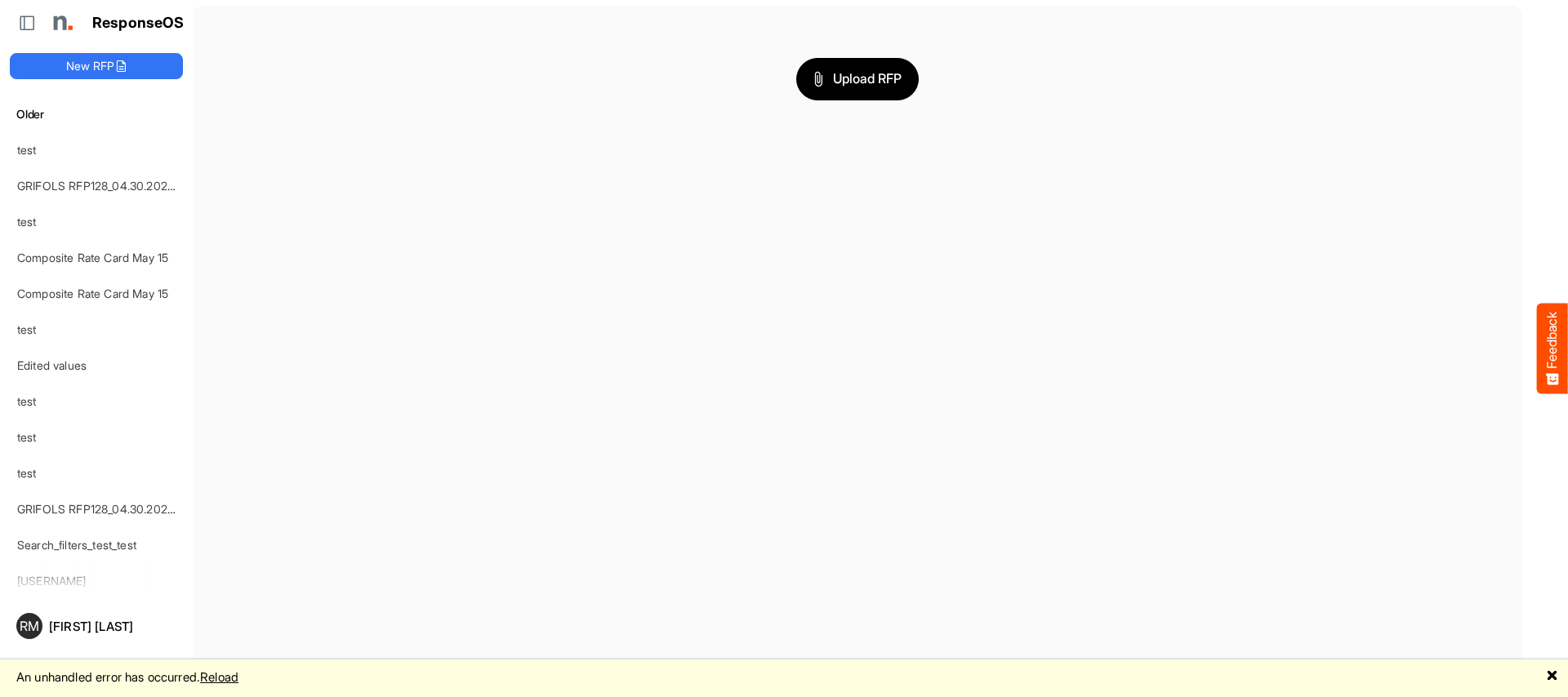 click on "Upload RFP" at bounding box center (858, 80) 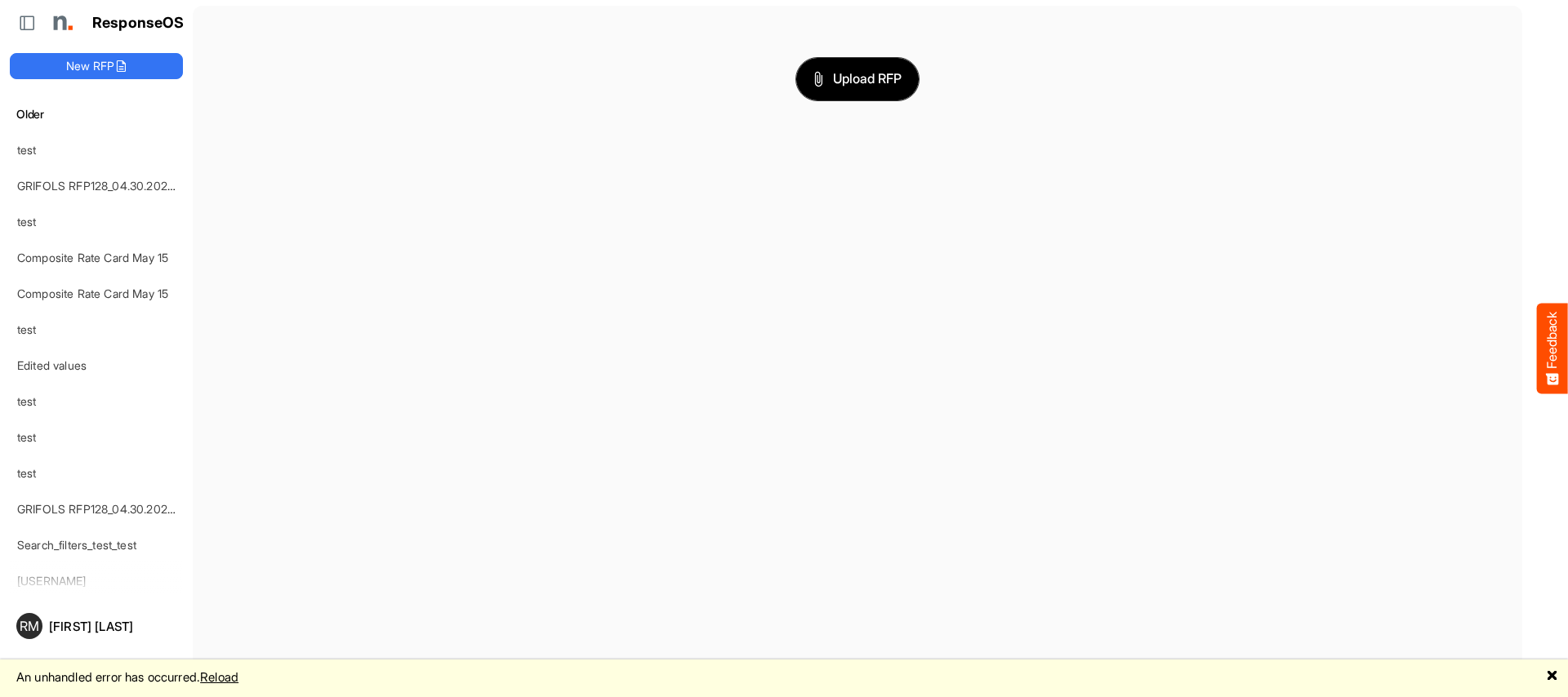 click on "Upload RFP" at bounding box center [858, 79] 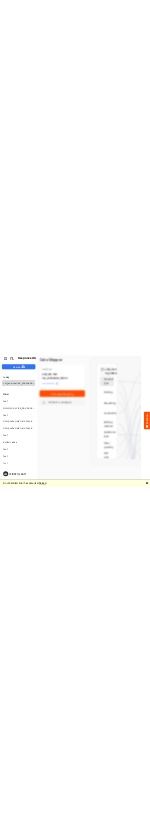 scroll, scrollTop: 1, scrollLeft: 0, axis: vertical 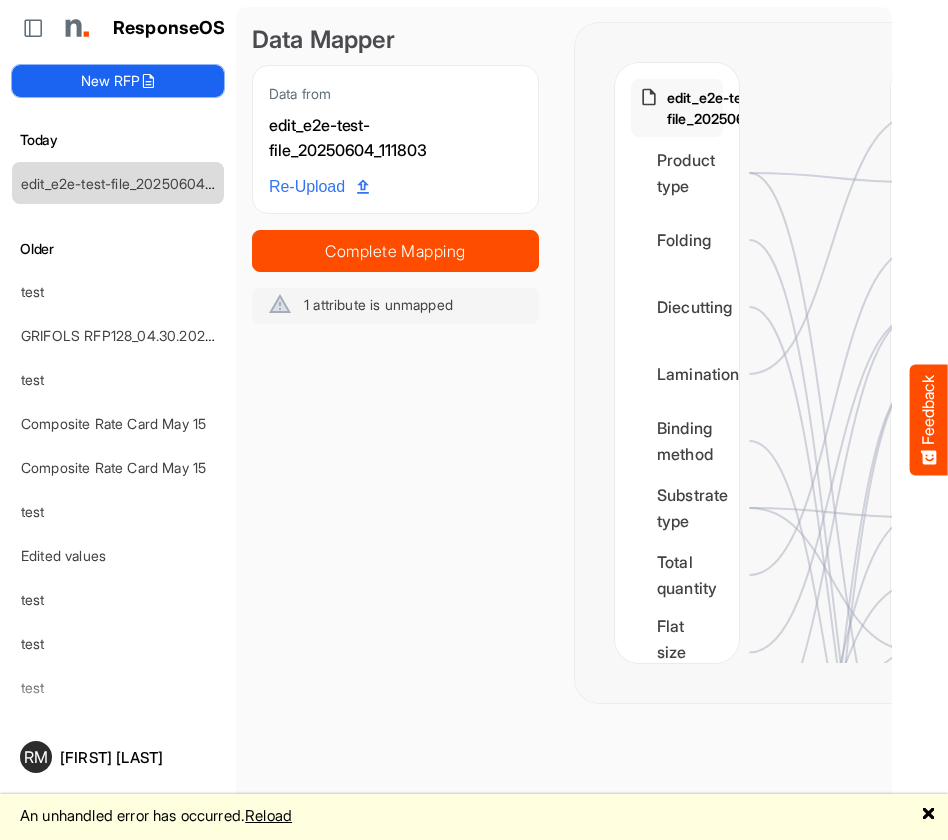 click on "New RFP" at bounding box center [118, 81] 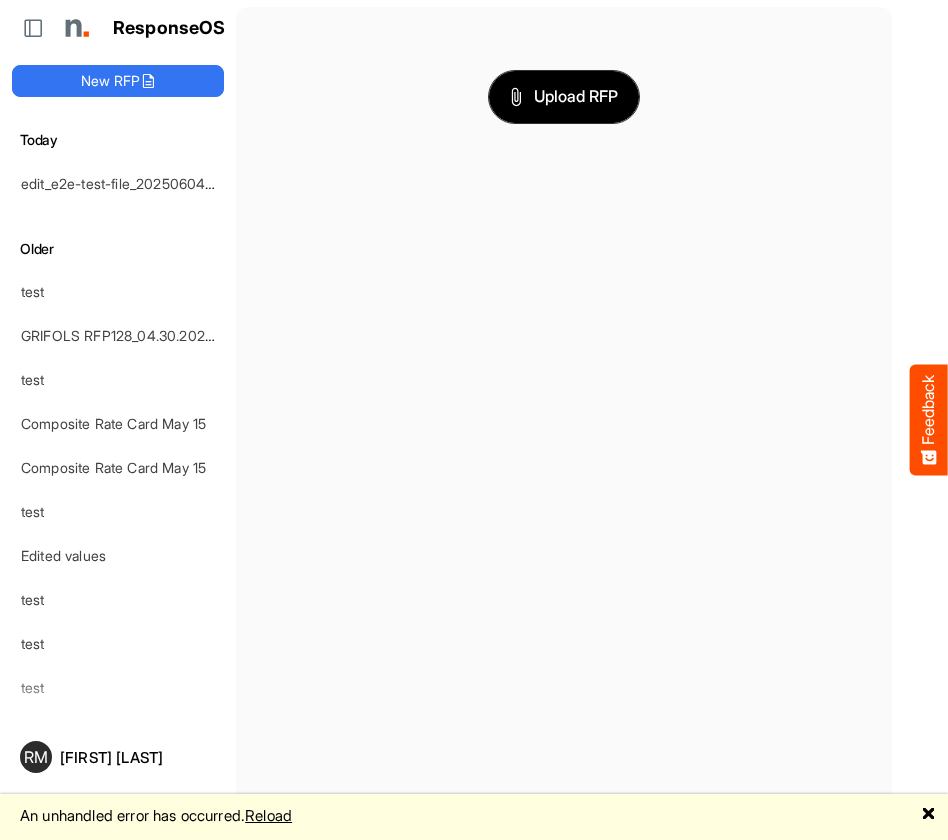 click on "Upload RFP" at bounding box center [564, 97] 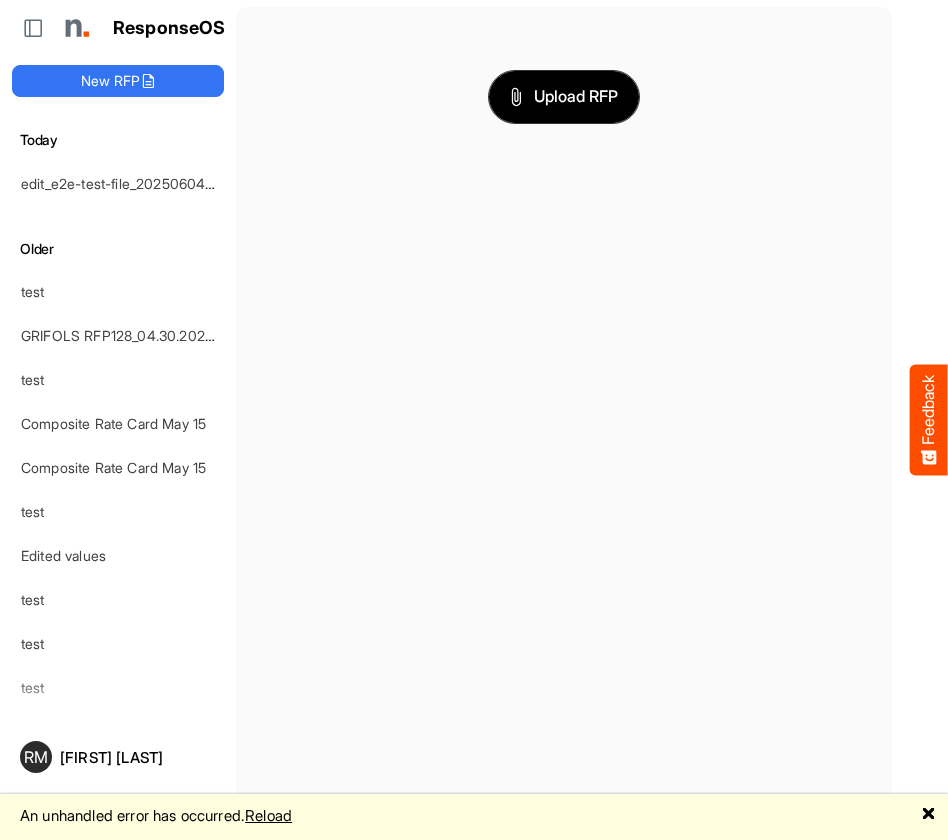 click on "Upload RFP" at bounding box center (564, 97) 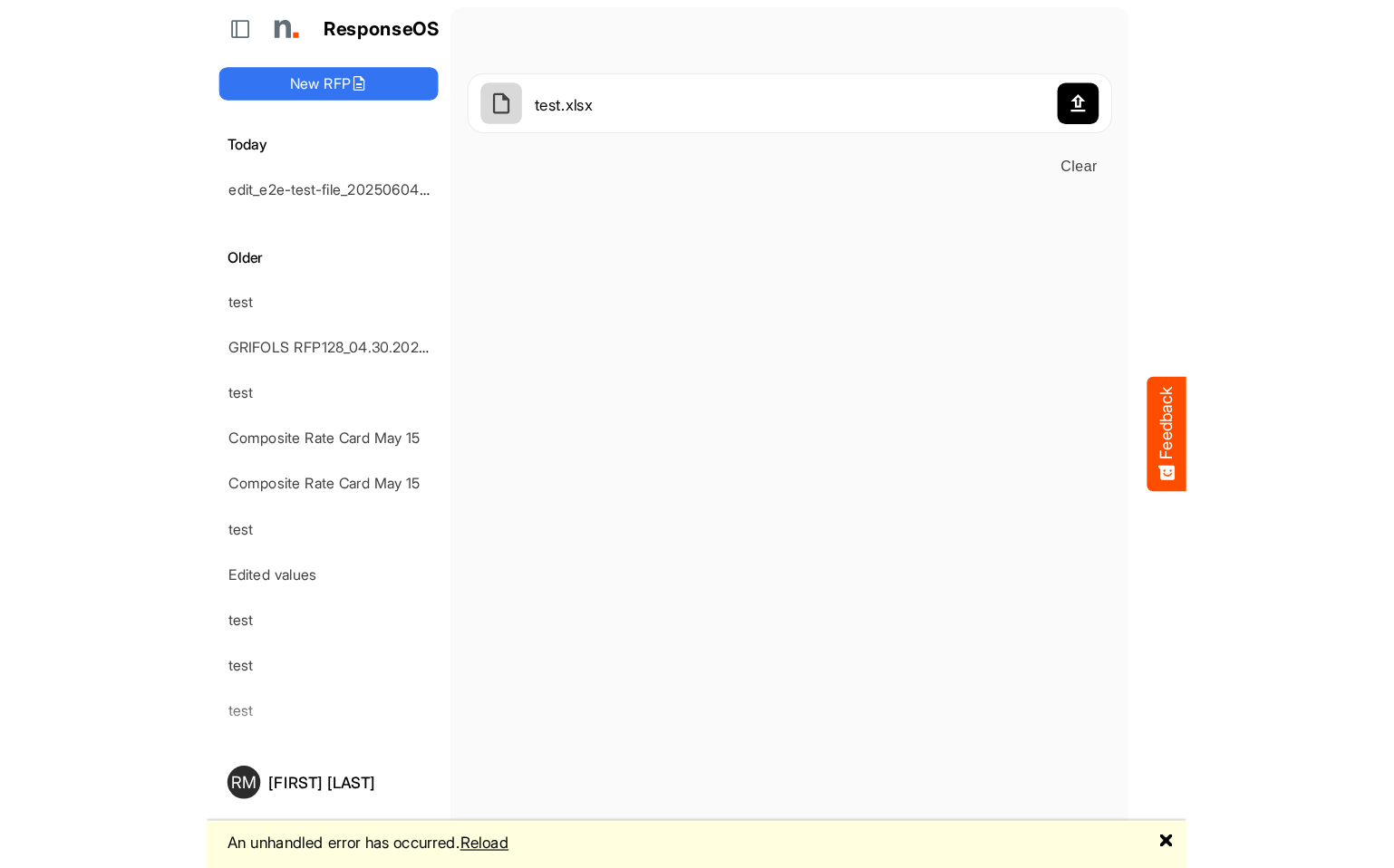 scroll, scrollTop: 0, scrollLeft: 0, axis: both 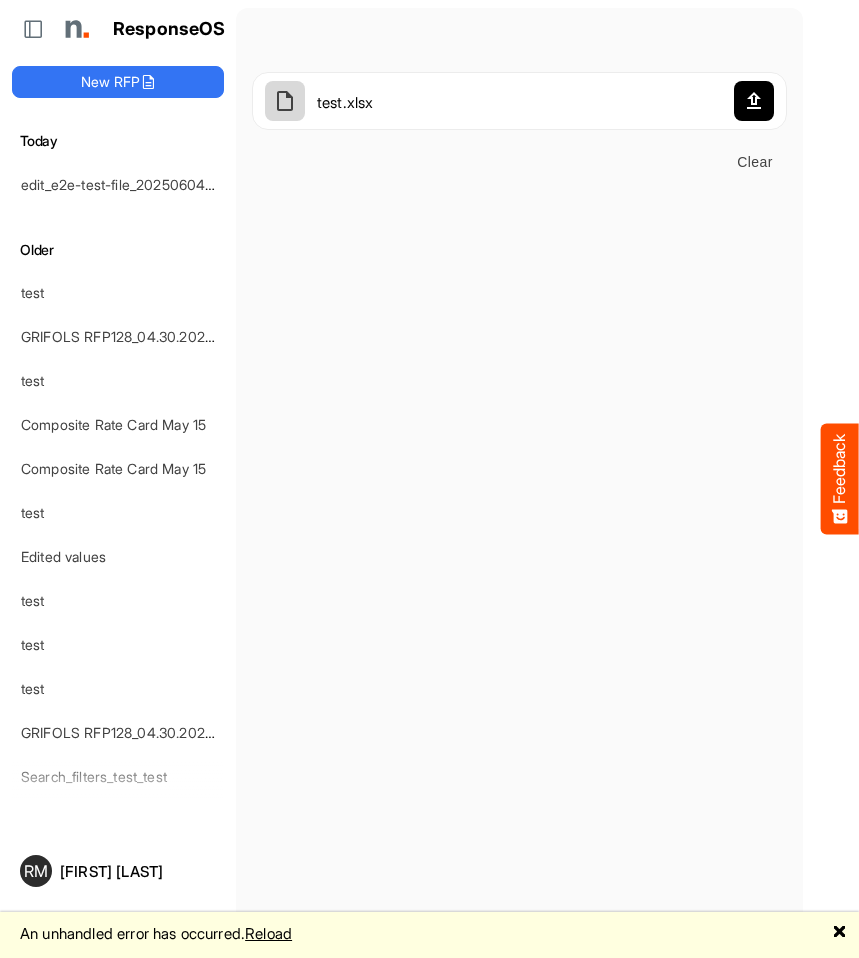 click on "Clear" at bounding box center [755, 162] 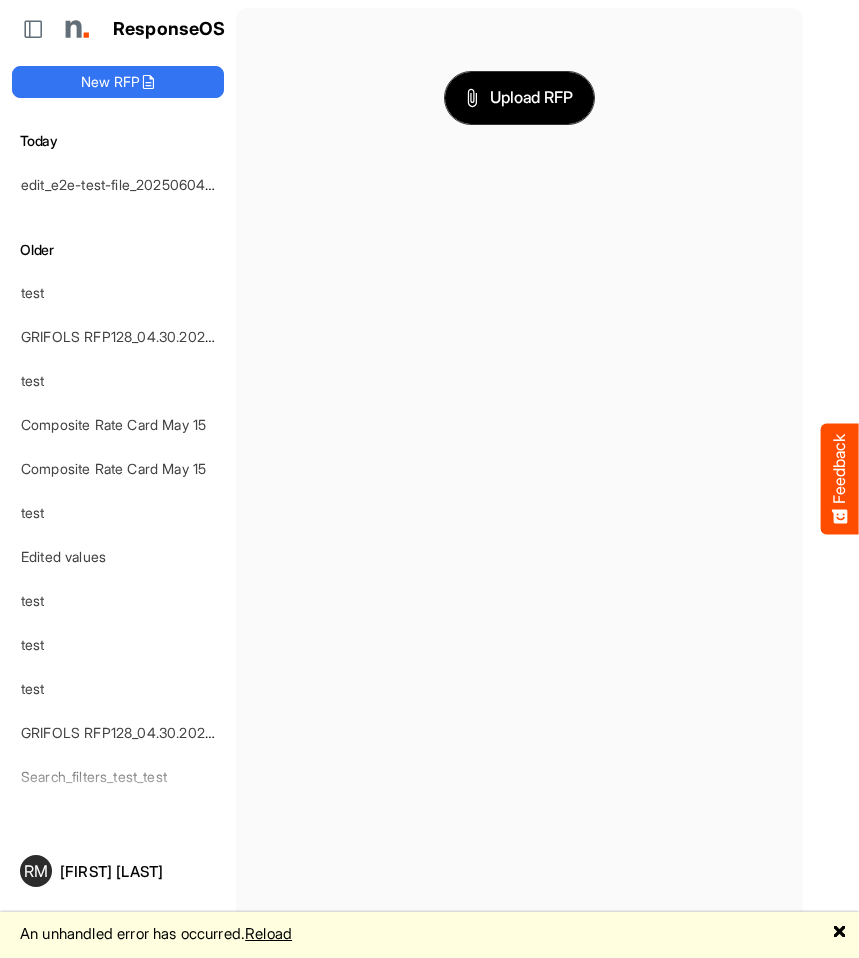 click on "Upload RFP" at bounding box center (520, 98) 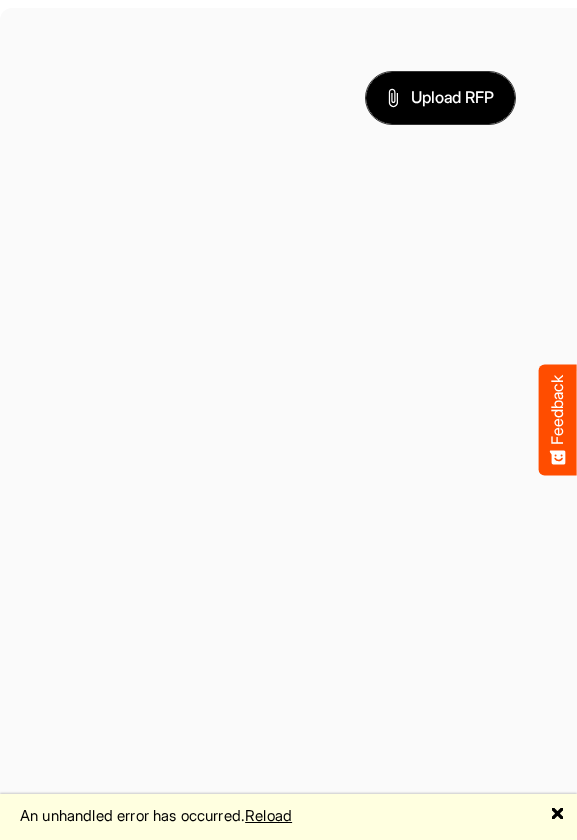 click on "Upload RFP" at bounding box center [441, 98] 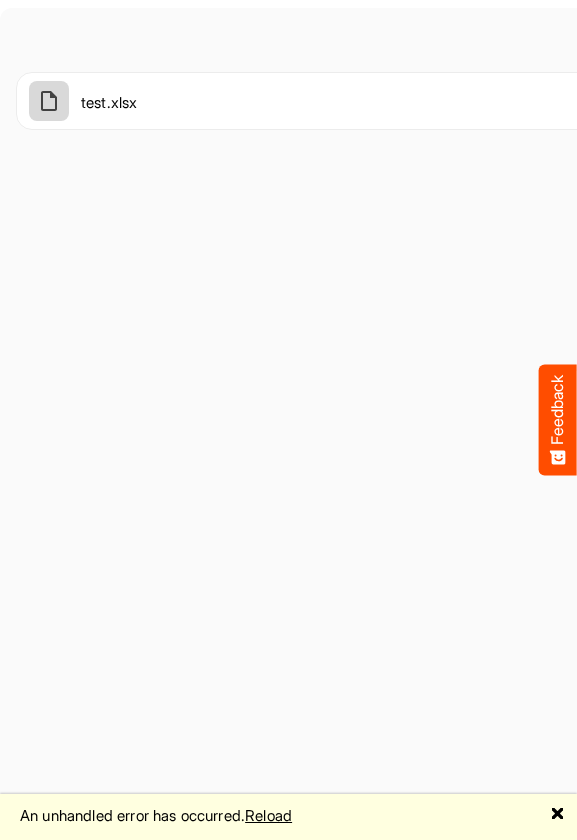 drag, startPoint x: 573, startPoint y: 226, endPoint x: 583, endPoint y: 228, distance: 10.198039 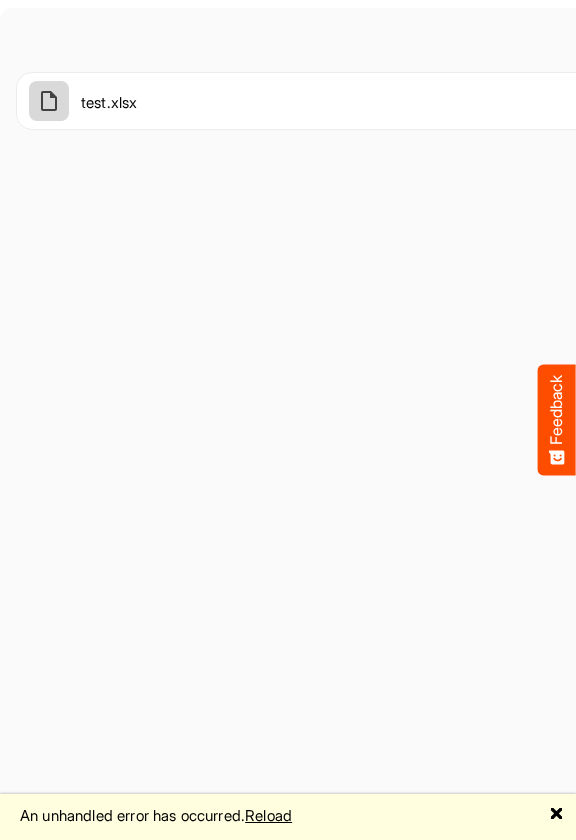click on "test.xlsx" at bounding box center [440, 101] 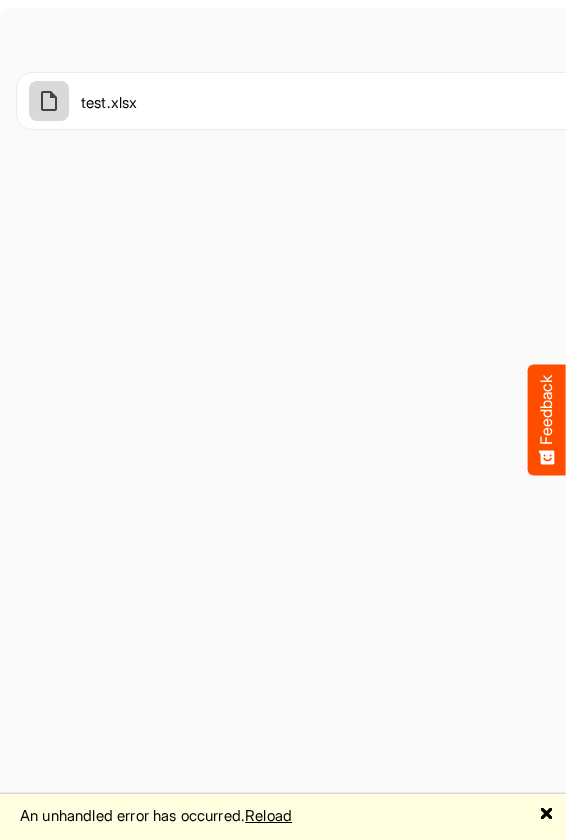 click on "test.xlsx" at bounding box center [435, 101] 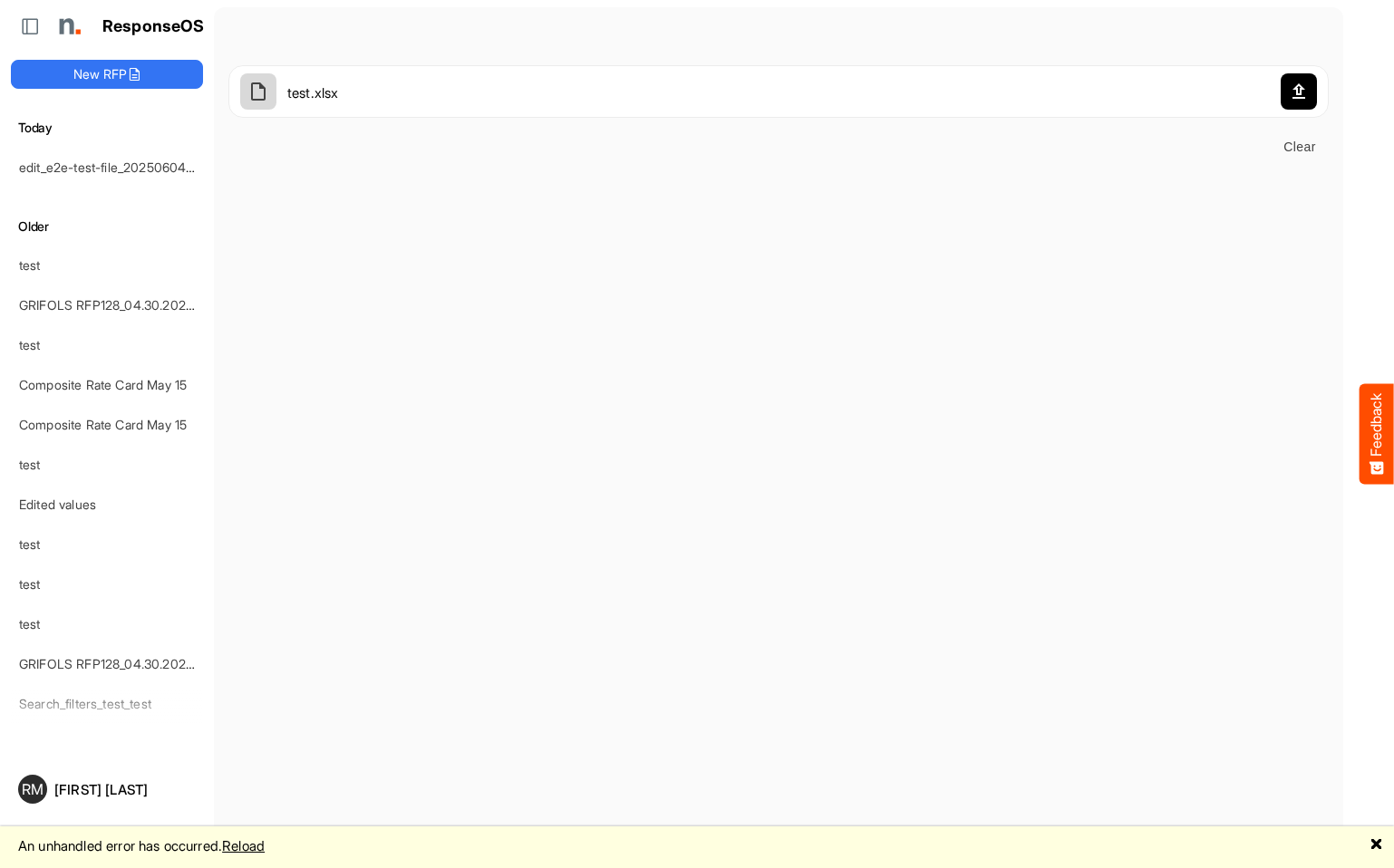 click at bounding box center [258, 92] 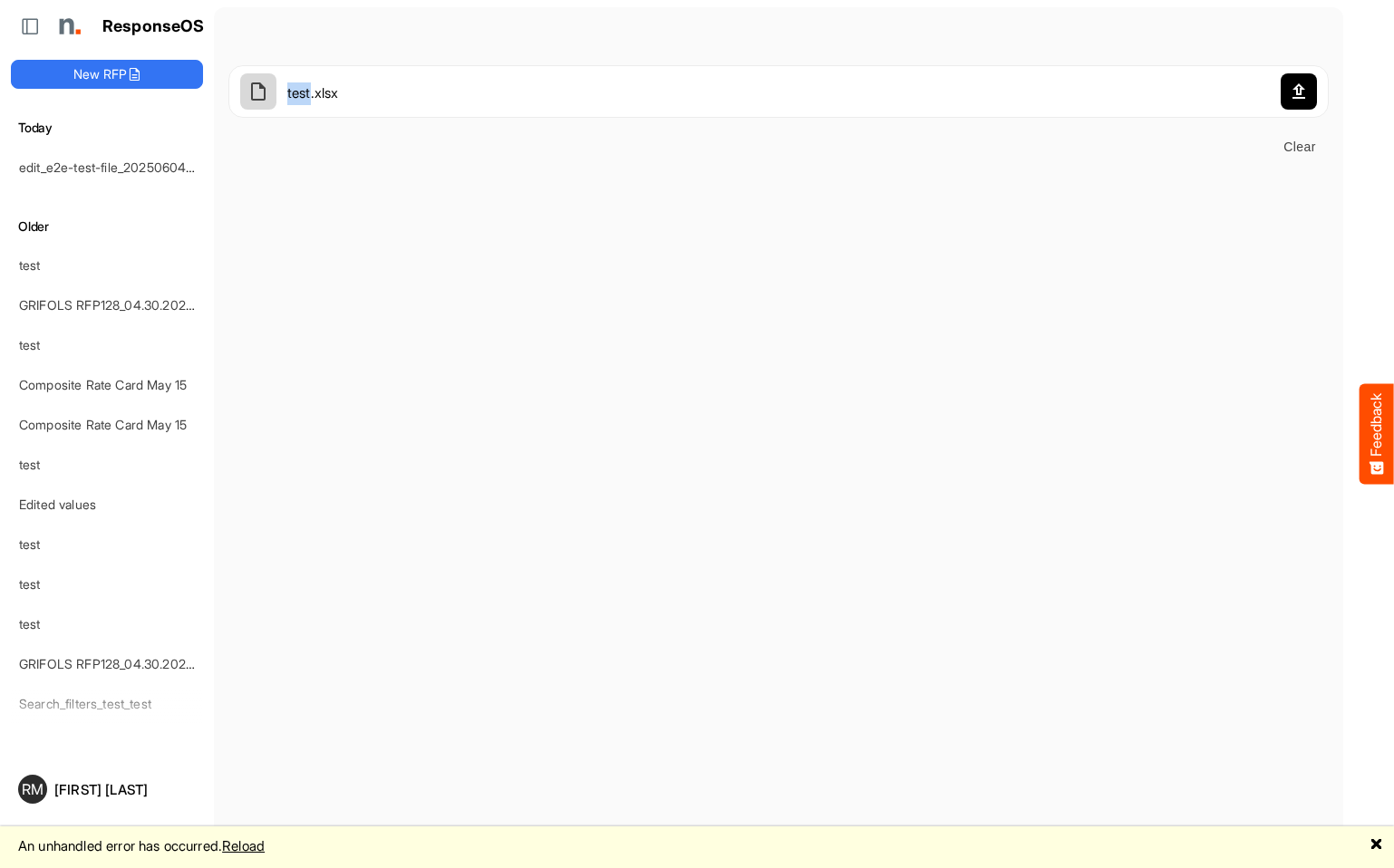 click at bounding box center [258, 92] 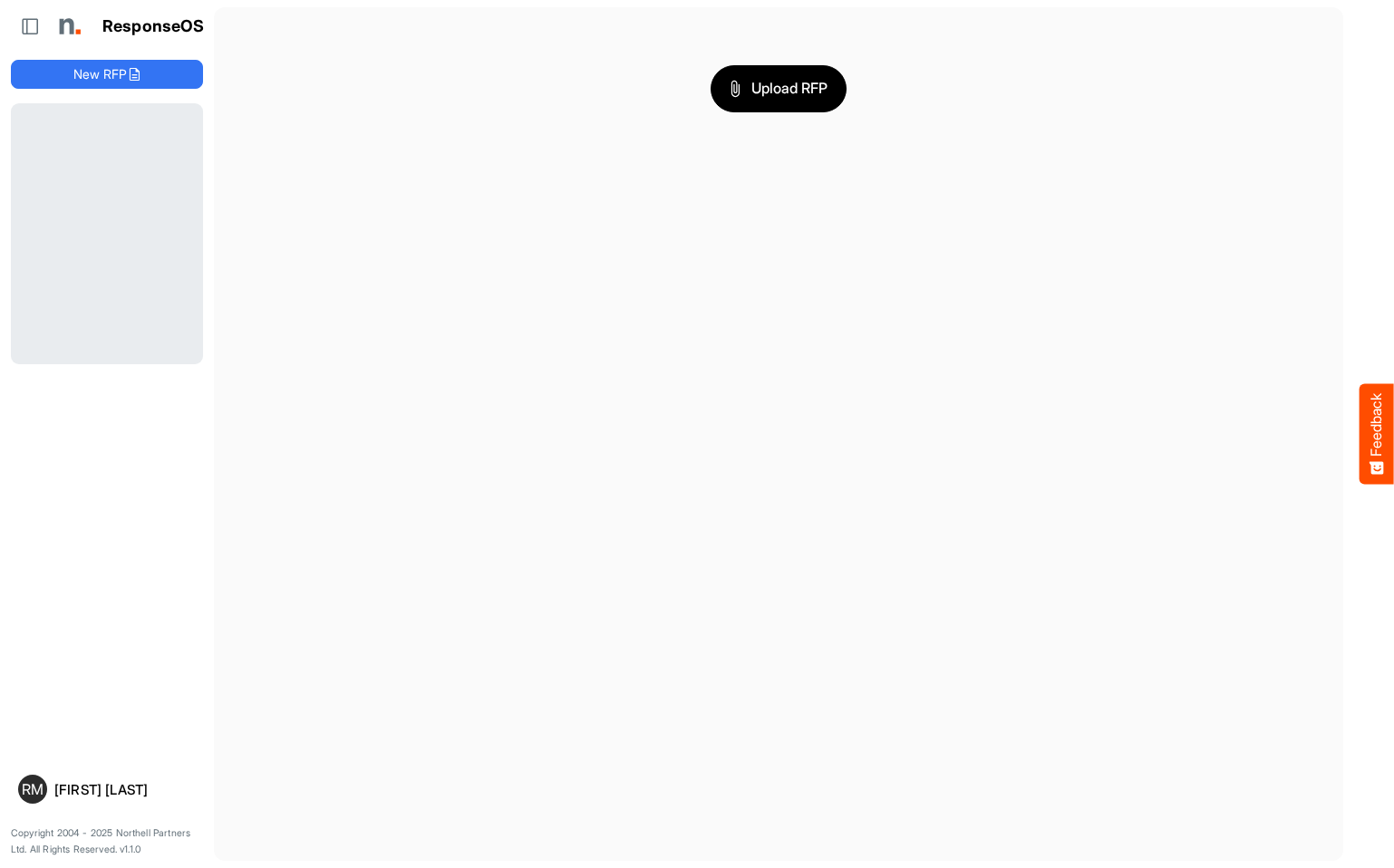 scroll, scrollTop: 0, scrollLeft: 0, axis: both 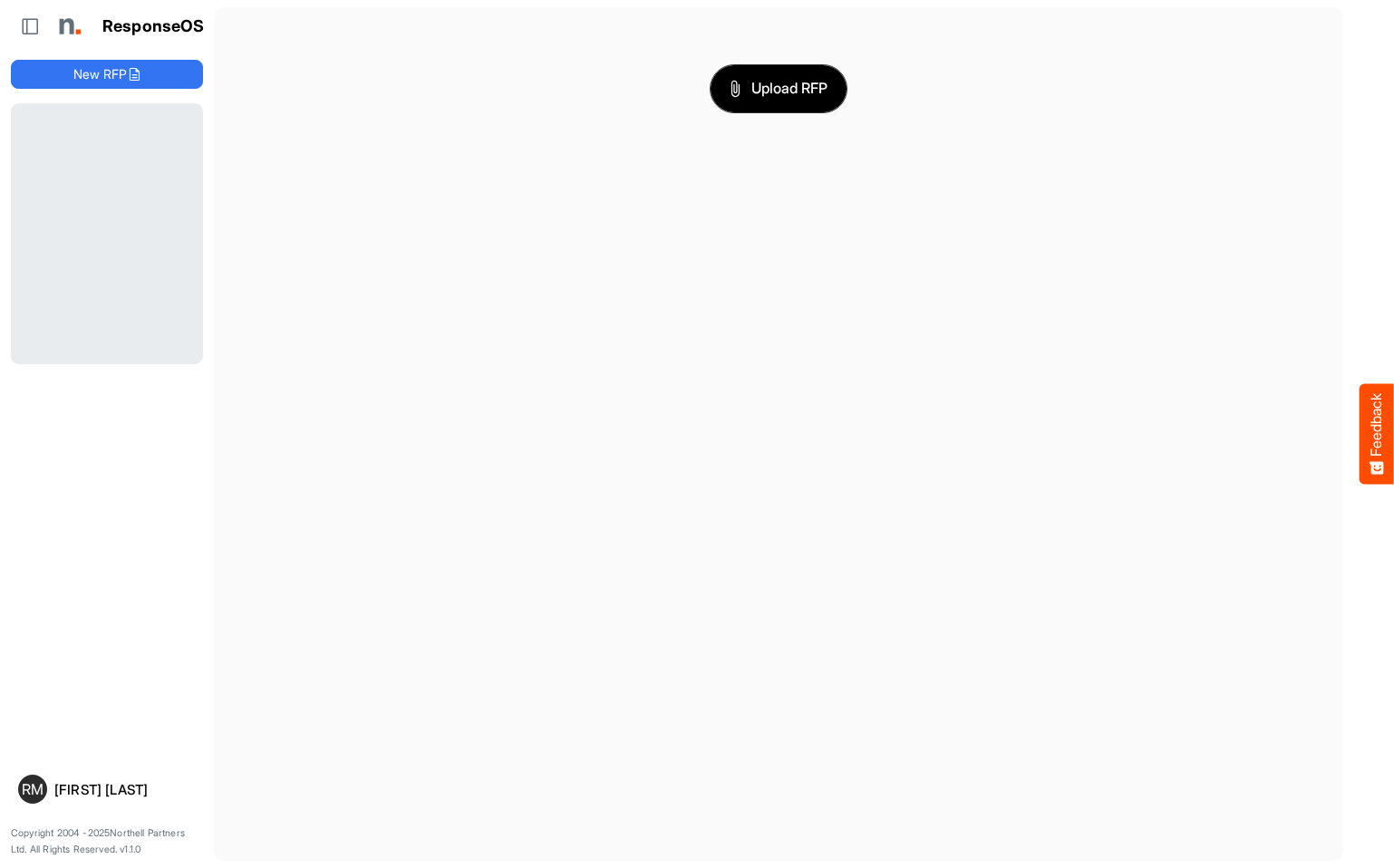 click on "Upload RFP" at bounding box center [779, 89] 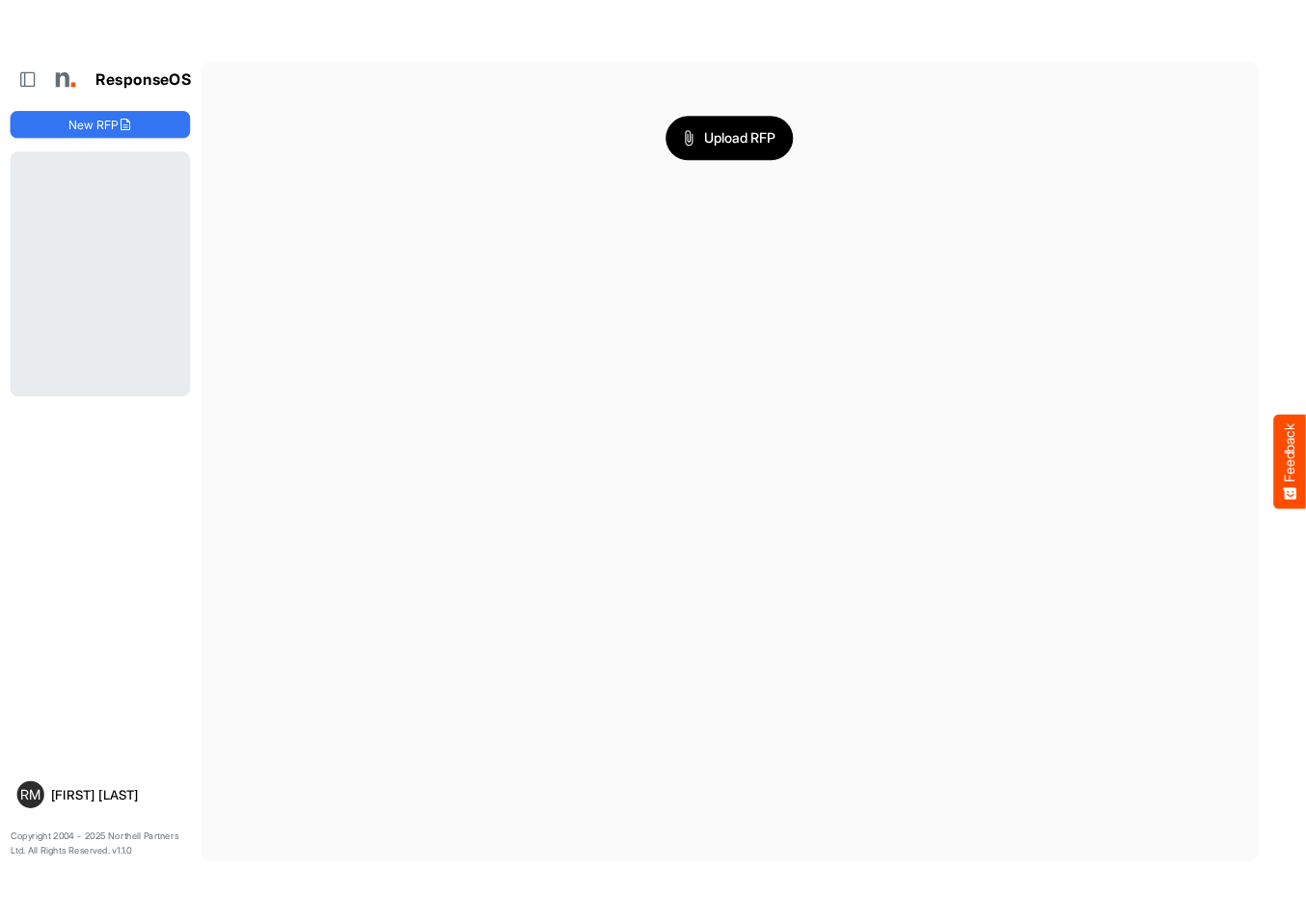 scroll, scrollTop: 0, scrollLeft: 0, axis: both 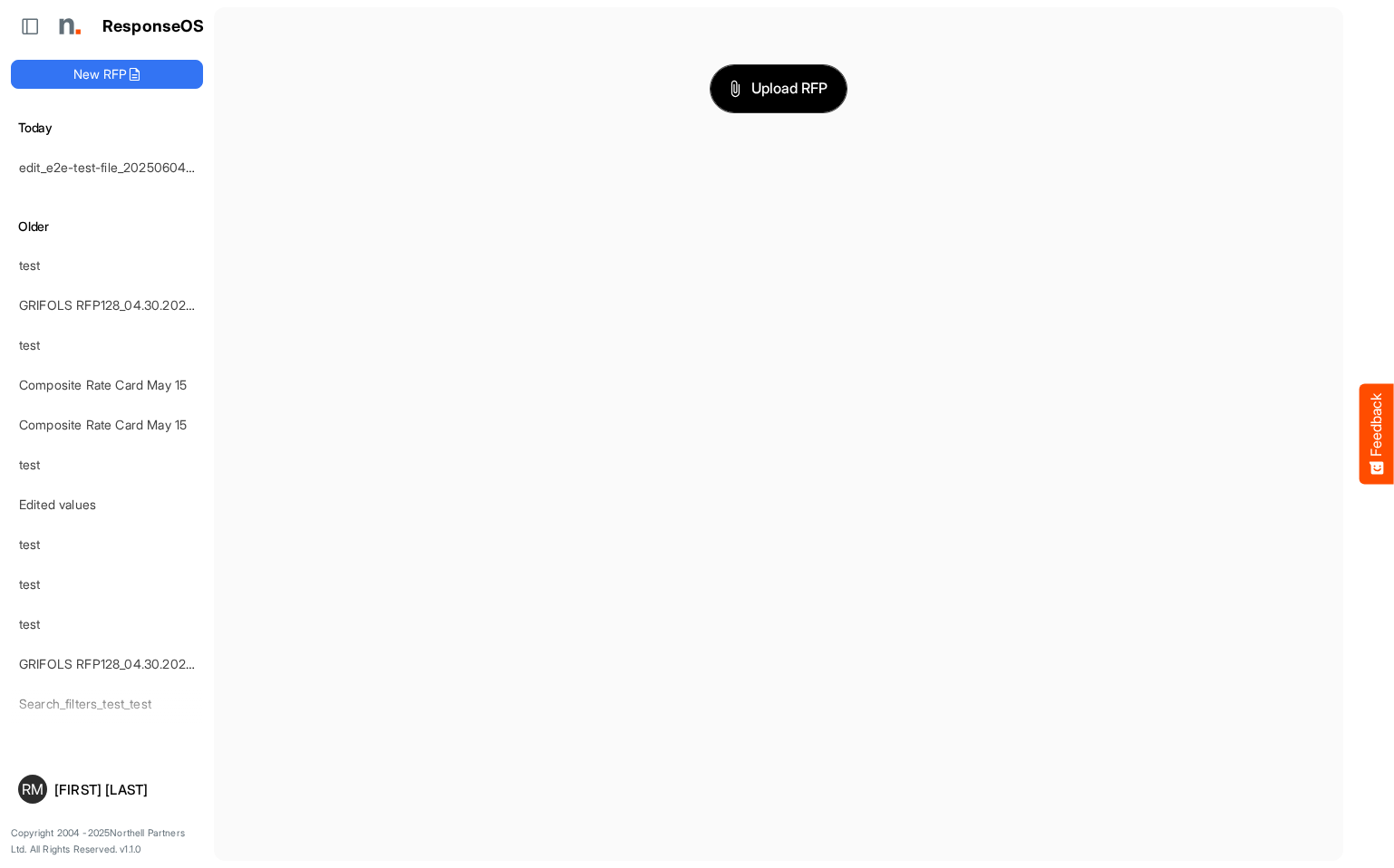 click on "Upload RFP" at bounding box center [779, 89] 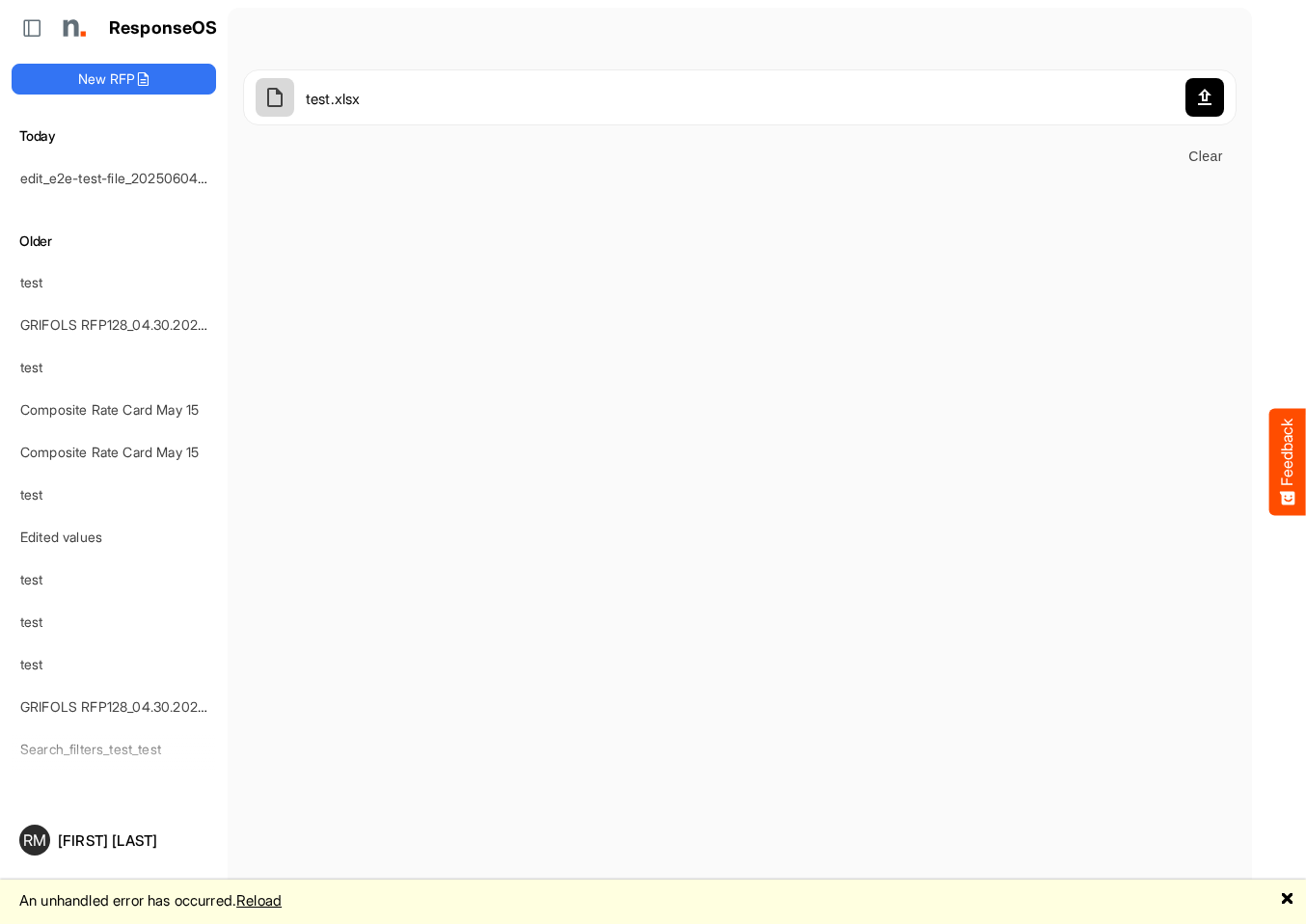 click on "Clear" at bounding box center [1206, 156] 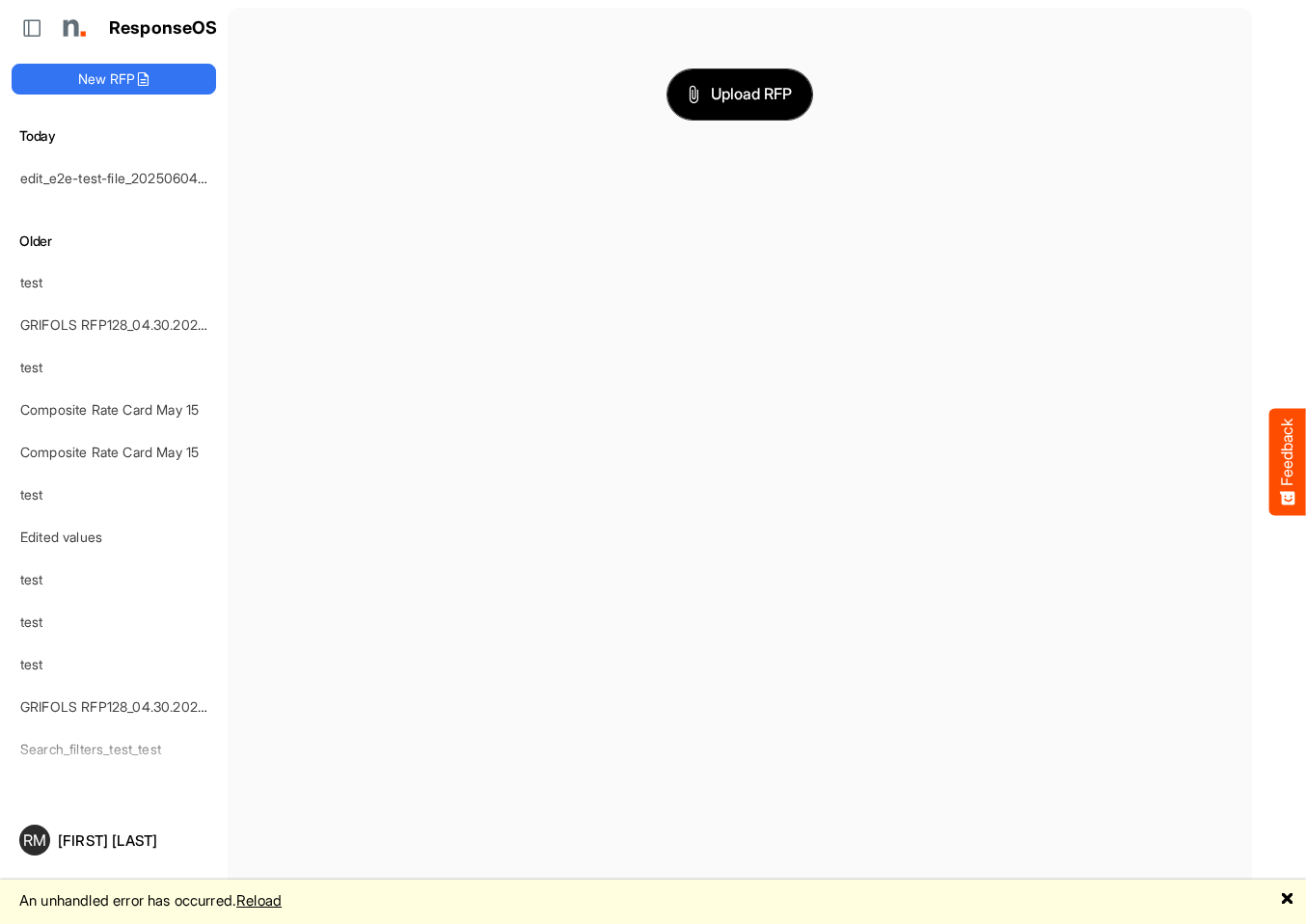 click 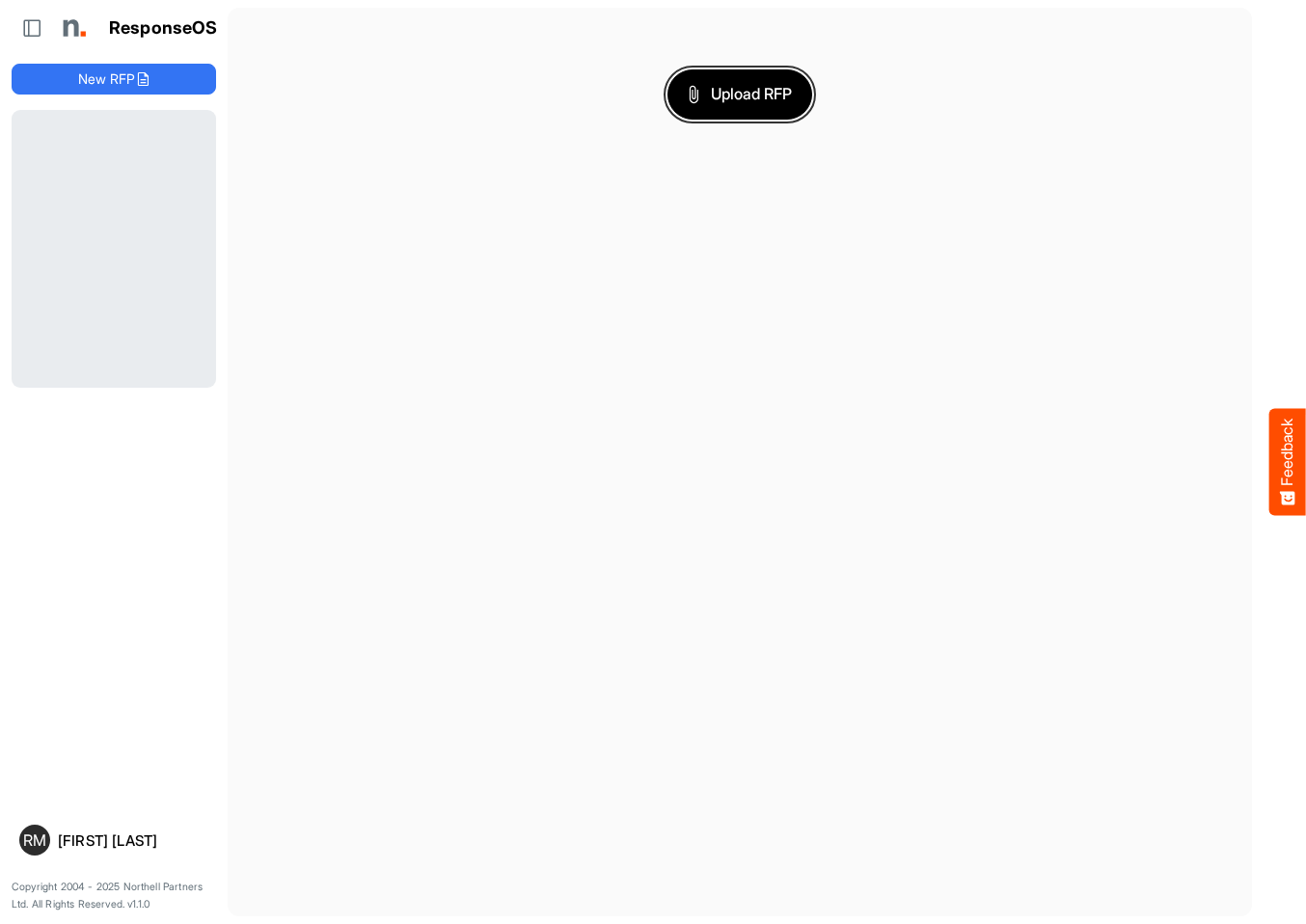 scroll, scrollTop: 0, scrollLeft: 0, axis: both 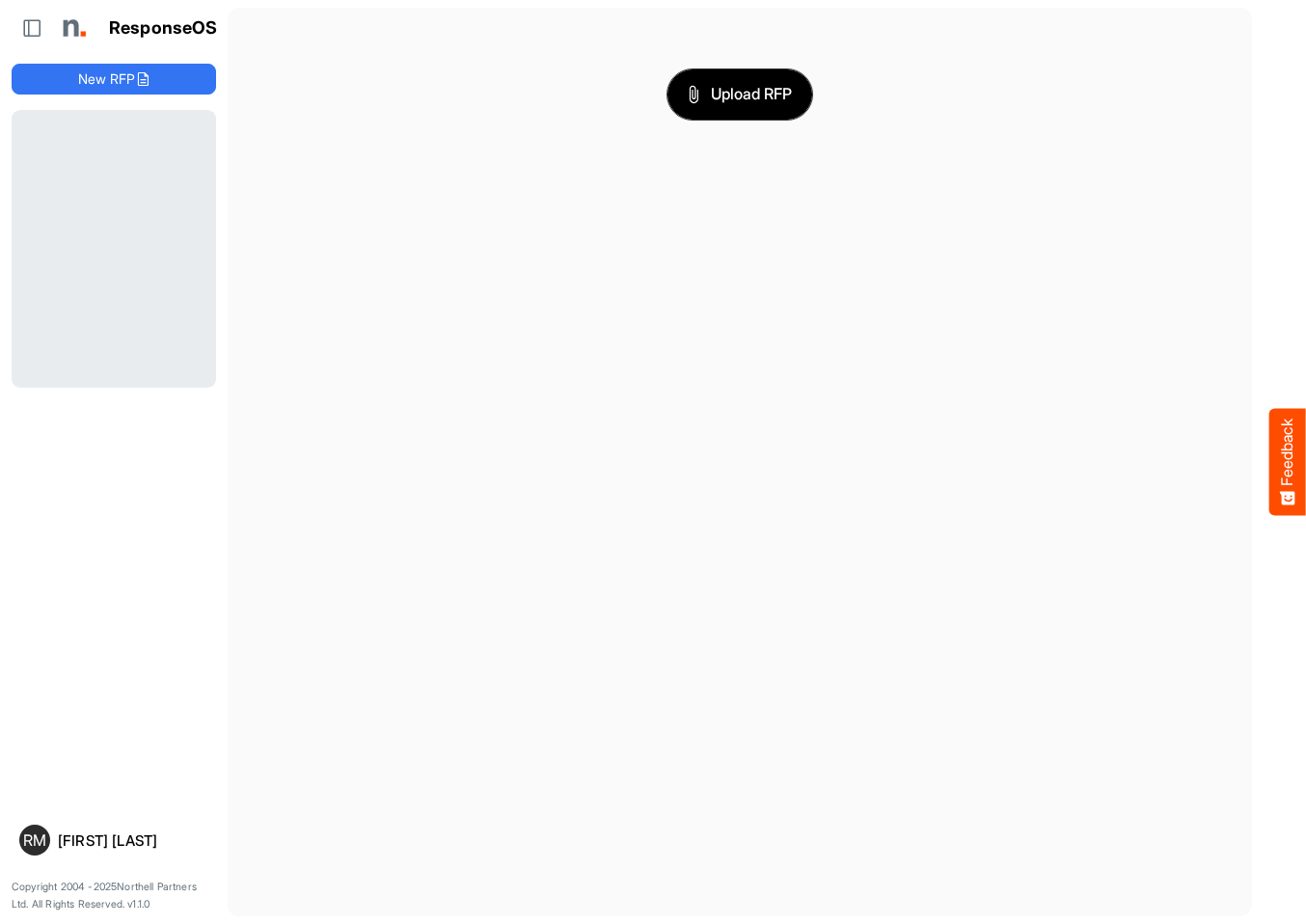click on "Upload RFP" at bounding box center [740, 95] 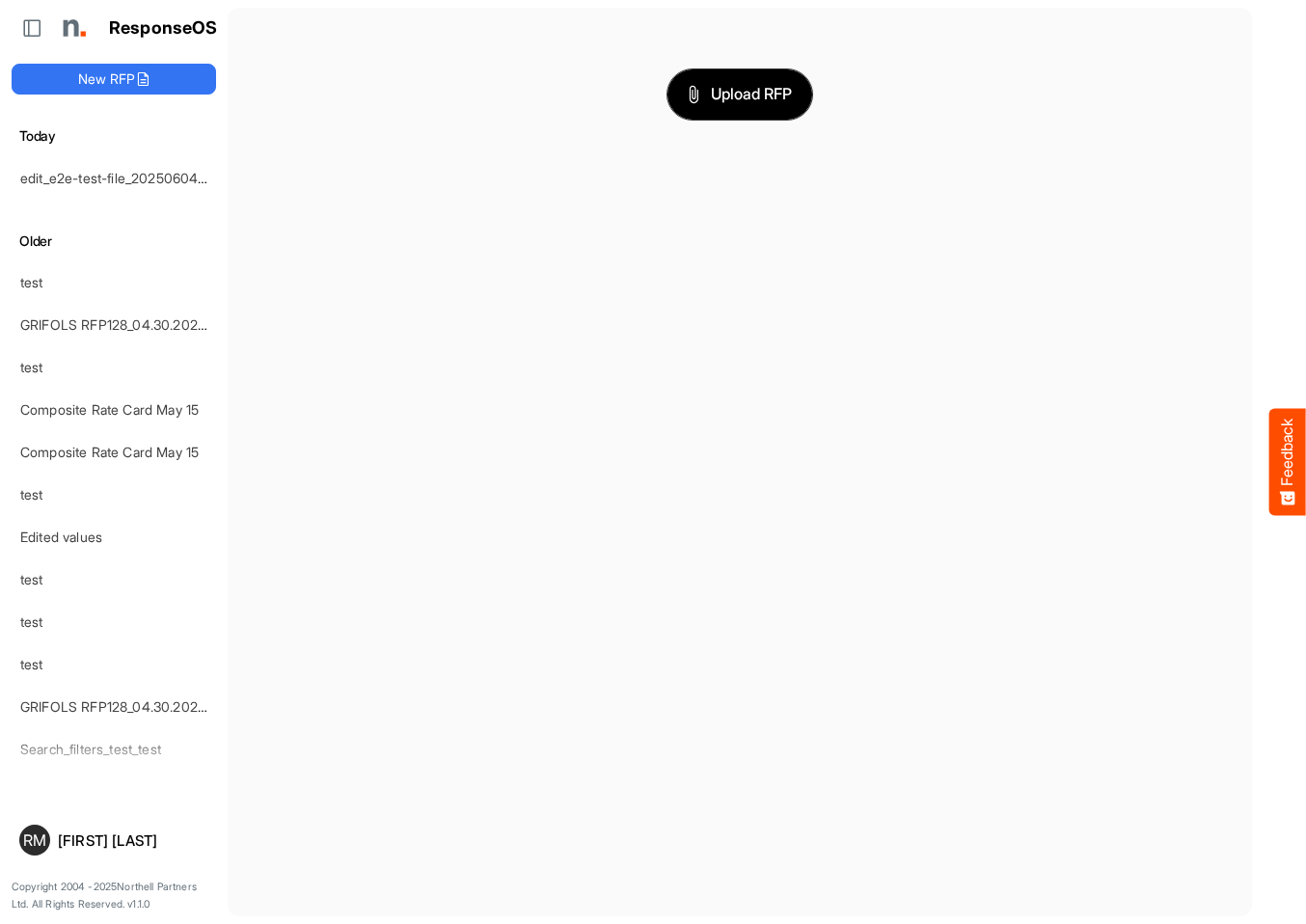 click on "Upload RFP" at bounding box center [740, 95] 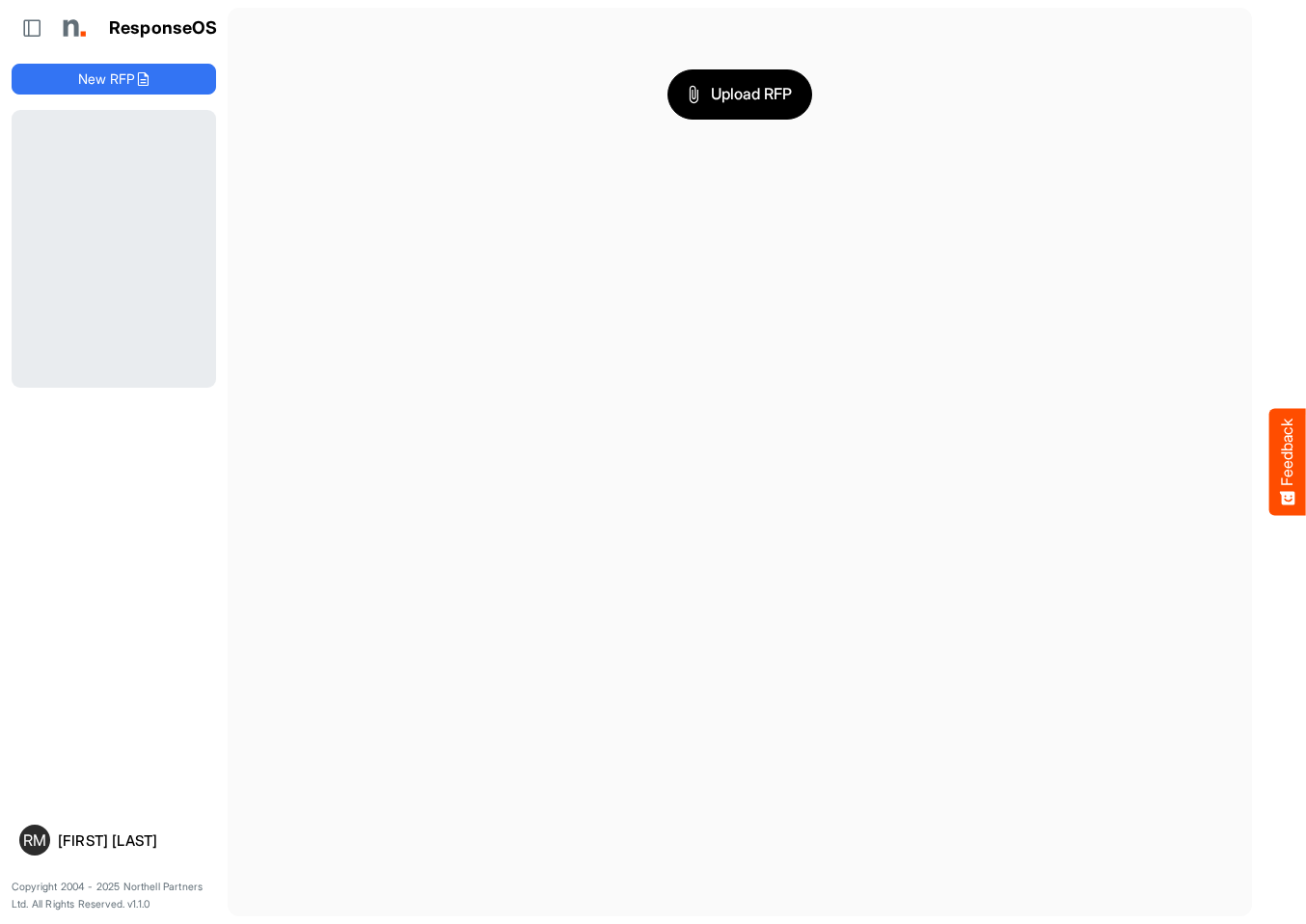 scroll, scrollTop: 0, scrollLeft: 0, axis: both 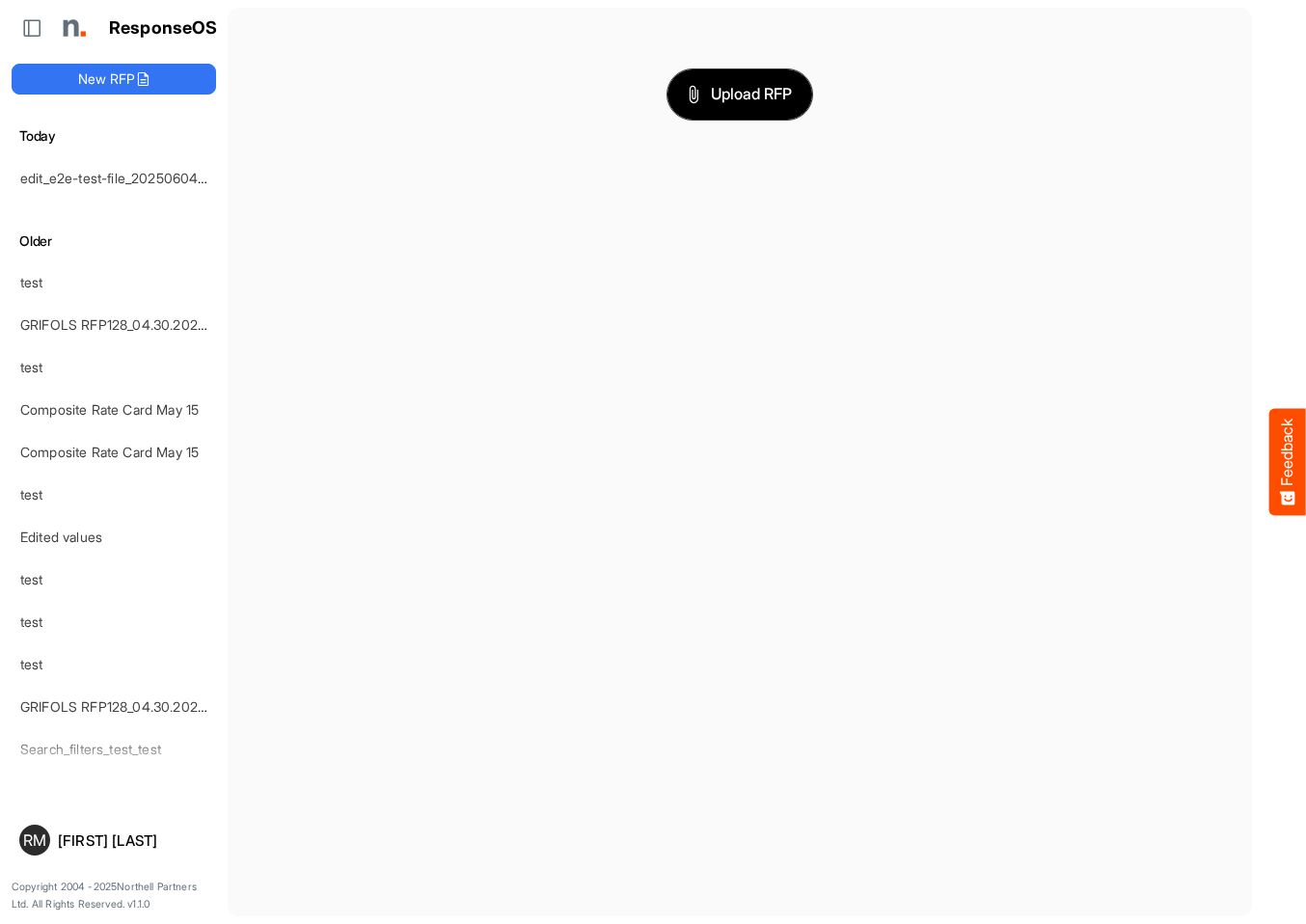 click on "Upload RFP" at bounding box center (740, 95) 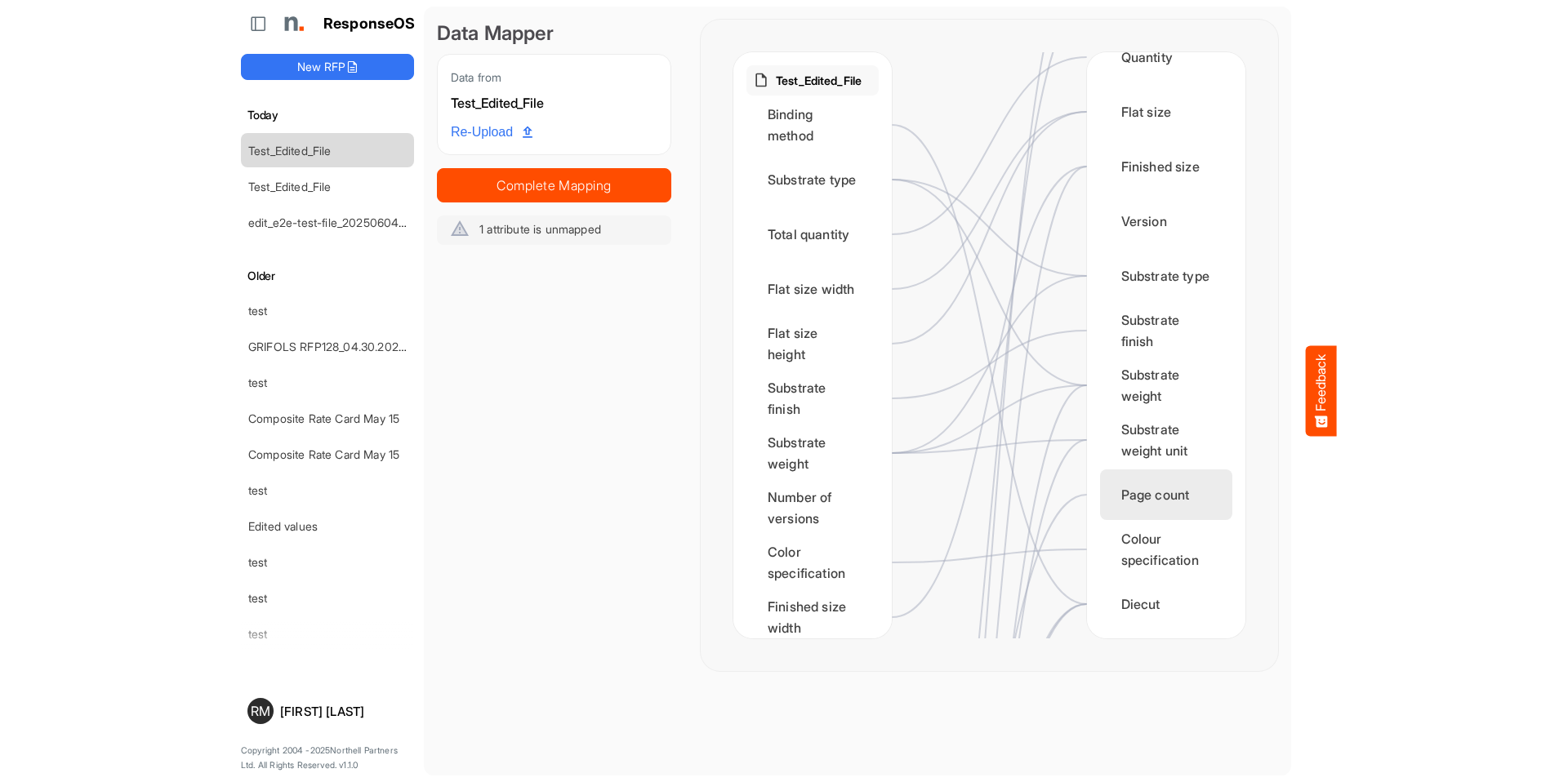 scroll, scrollTop: 155, scrollLeft: 0, axis: vertical 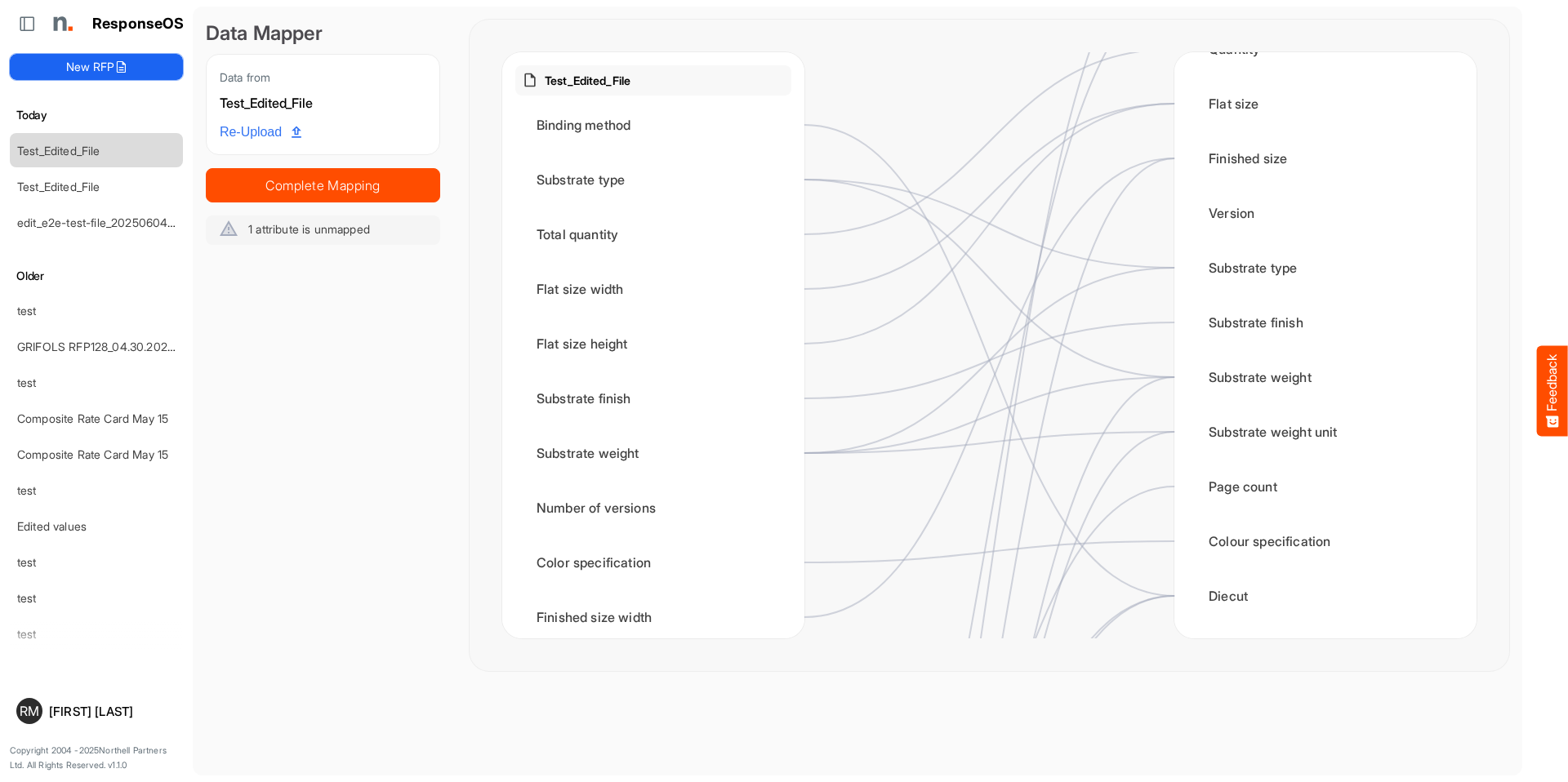 click at bounding box center (121, 67) 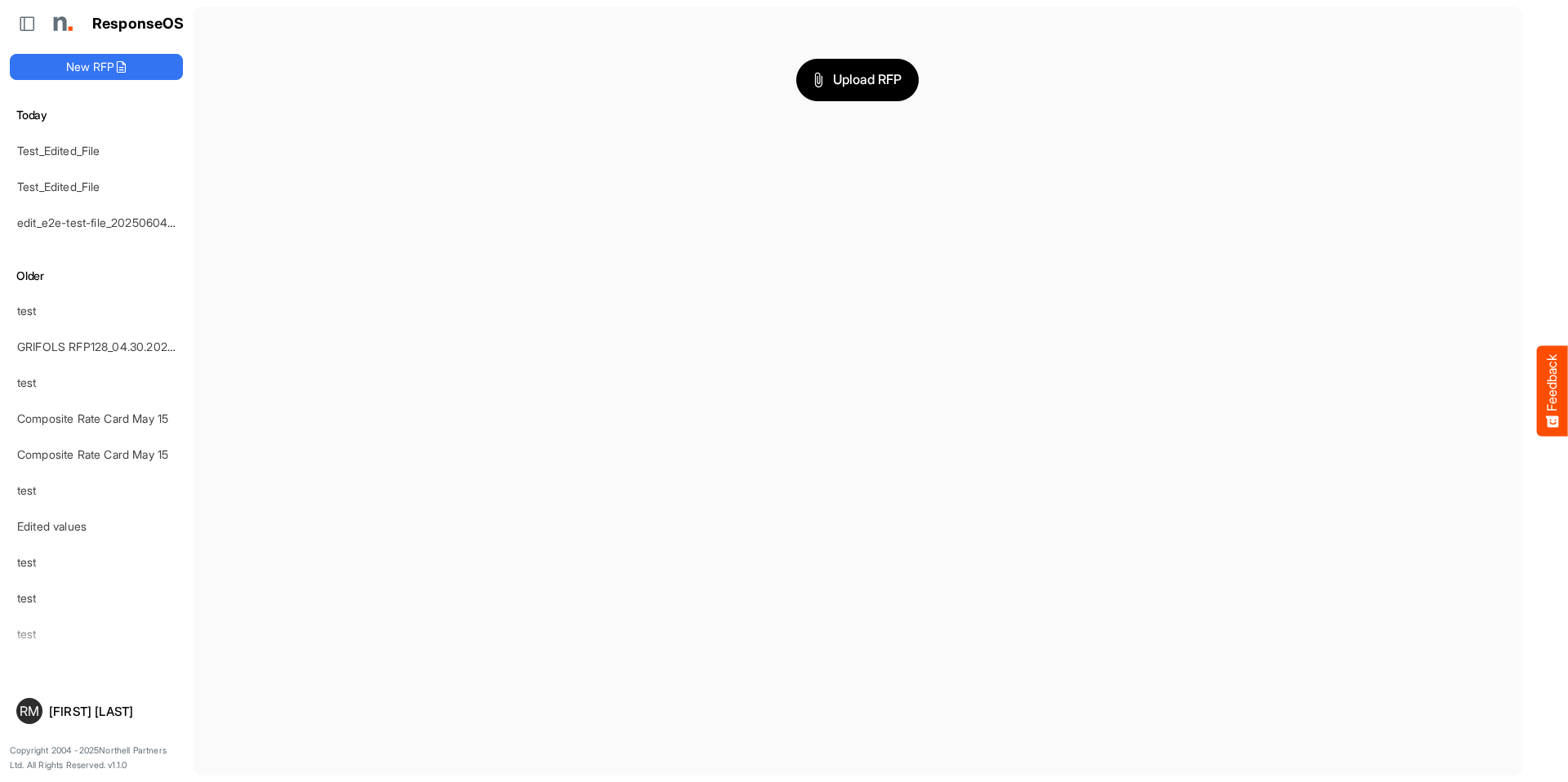 click on "Upload RFP" at bounding box center (858, 80) 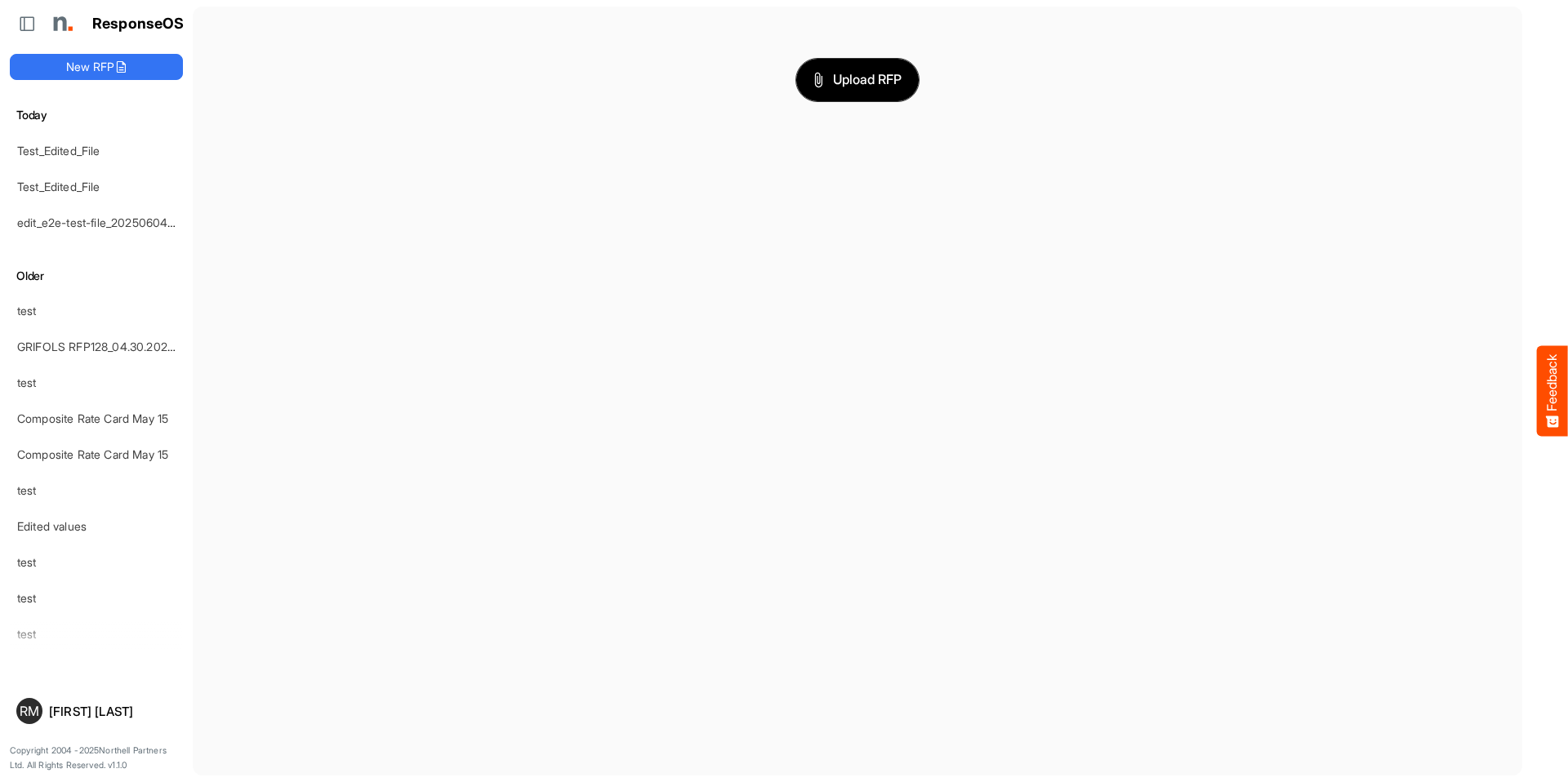 click on "Upload RFP" at bounding box center [858, 80] 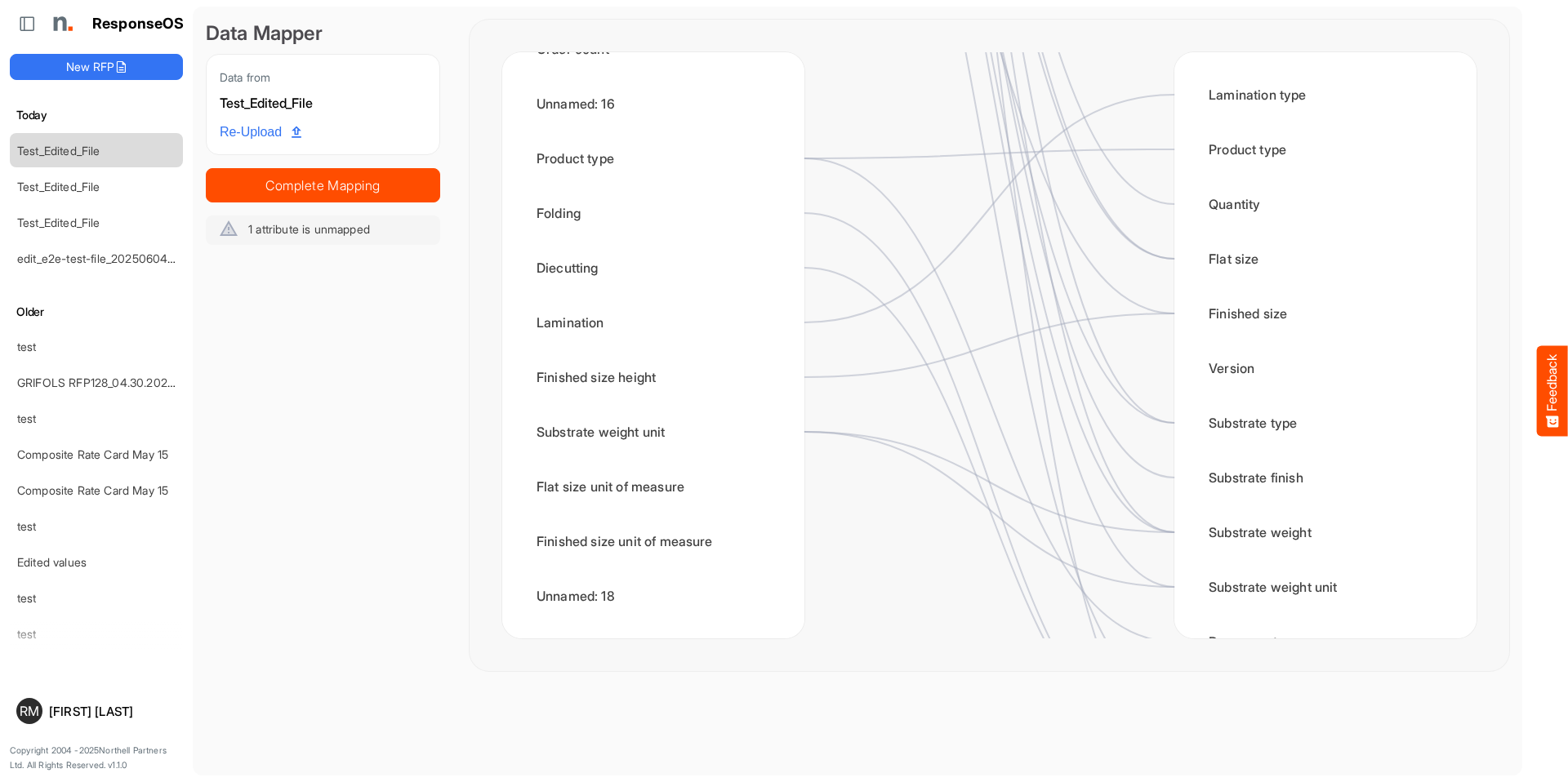 scroll, scrollTop: 896, scrollLeft: 0, axis: vertical 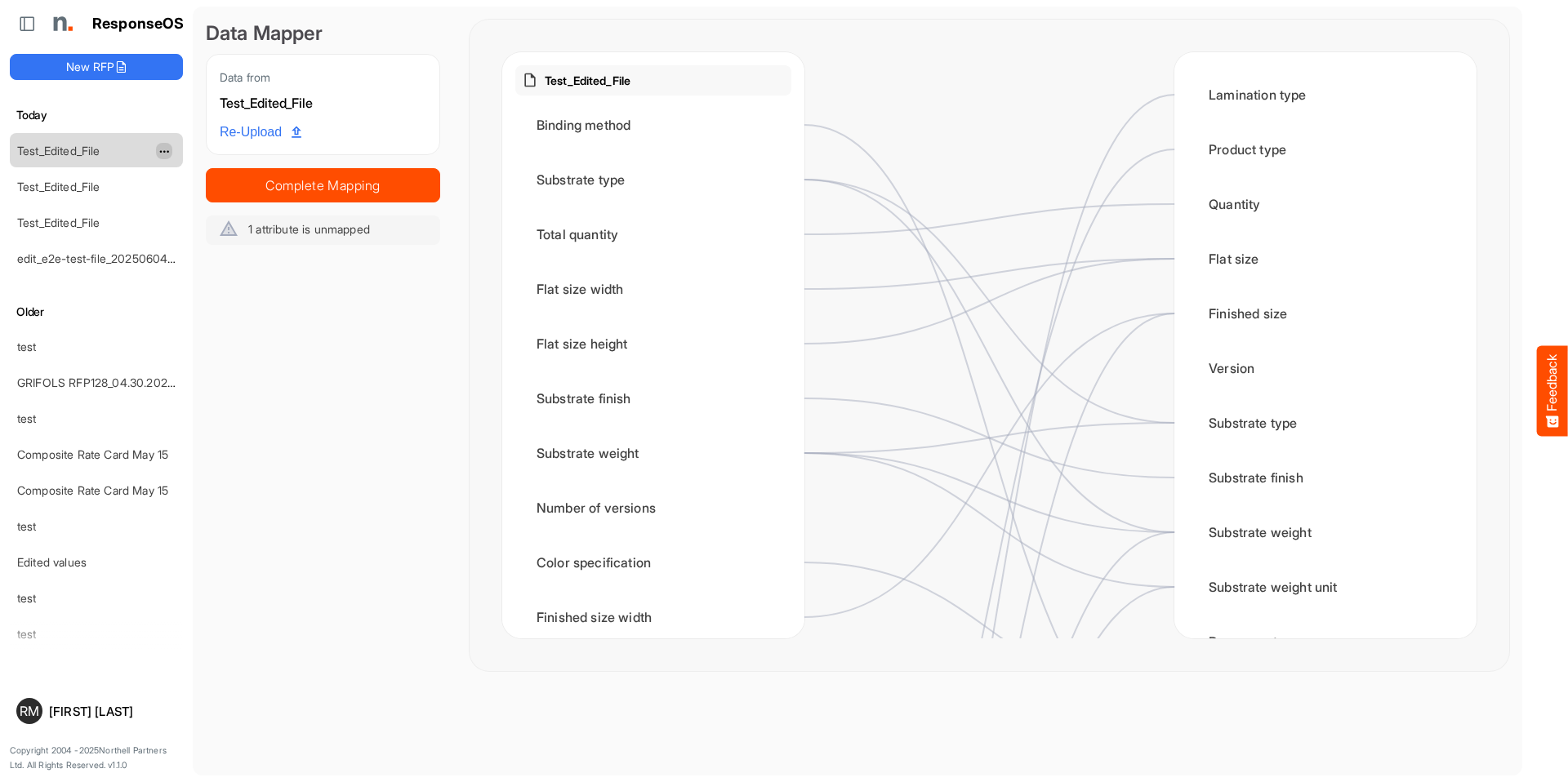 click 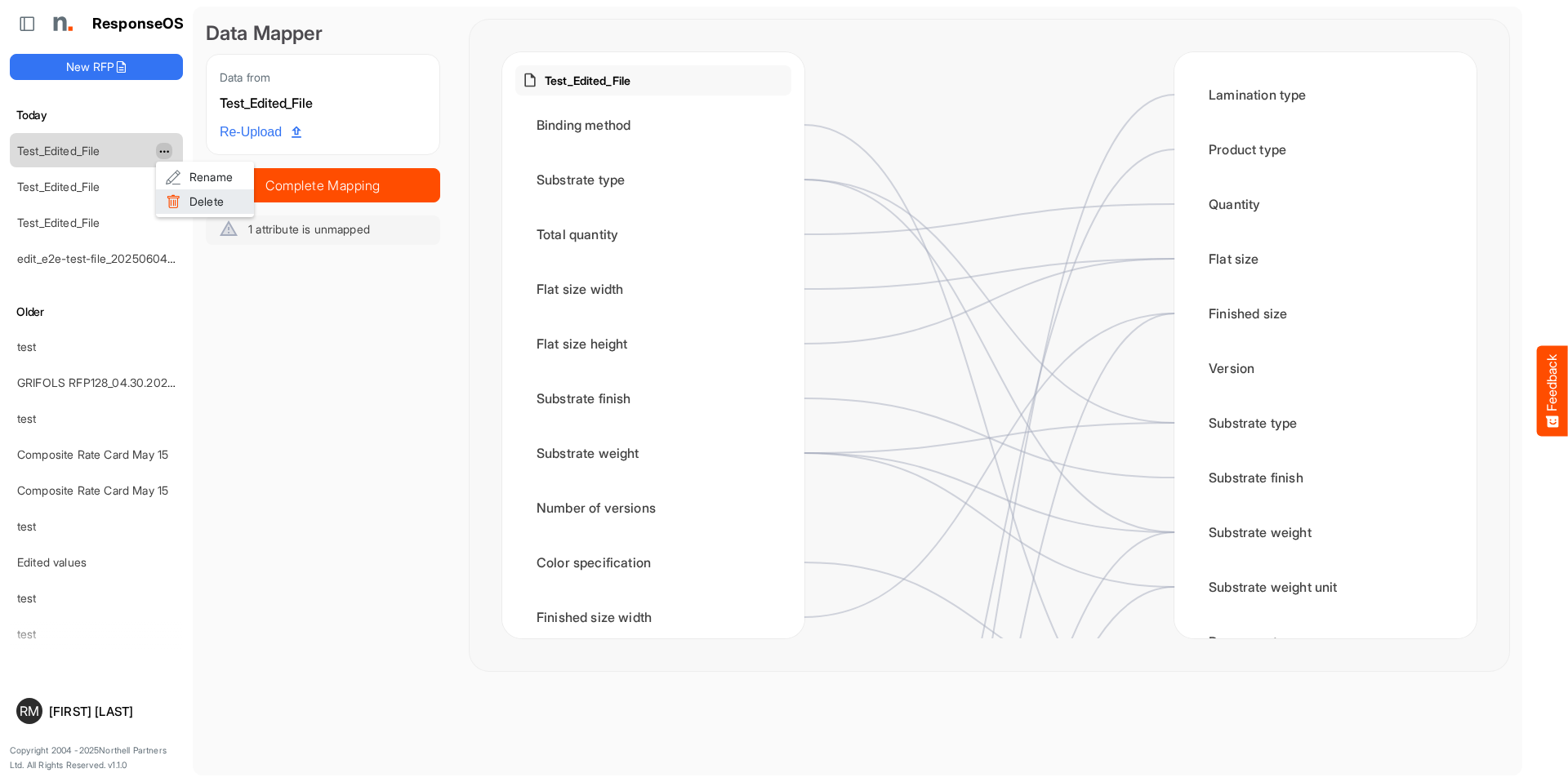 click on "Delete" at bounding box center (205, 202) 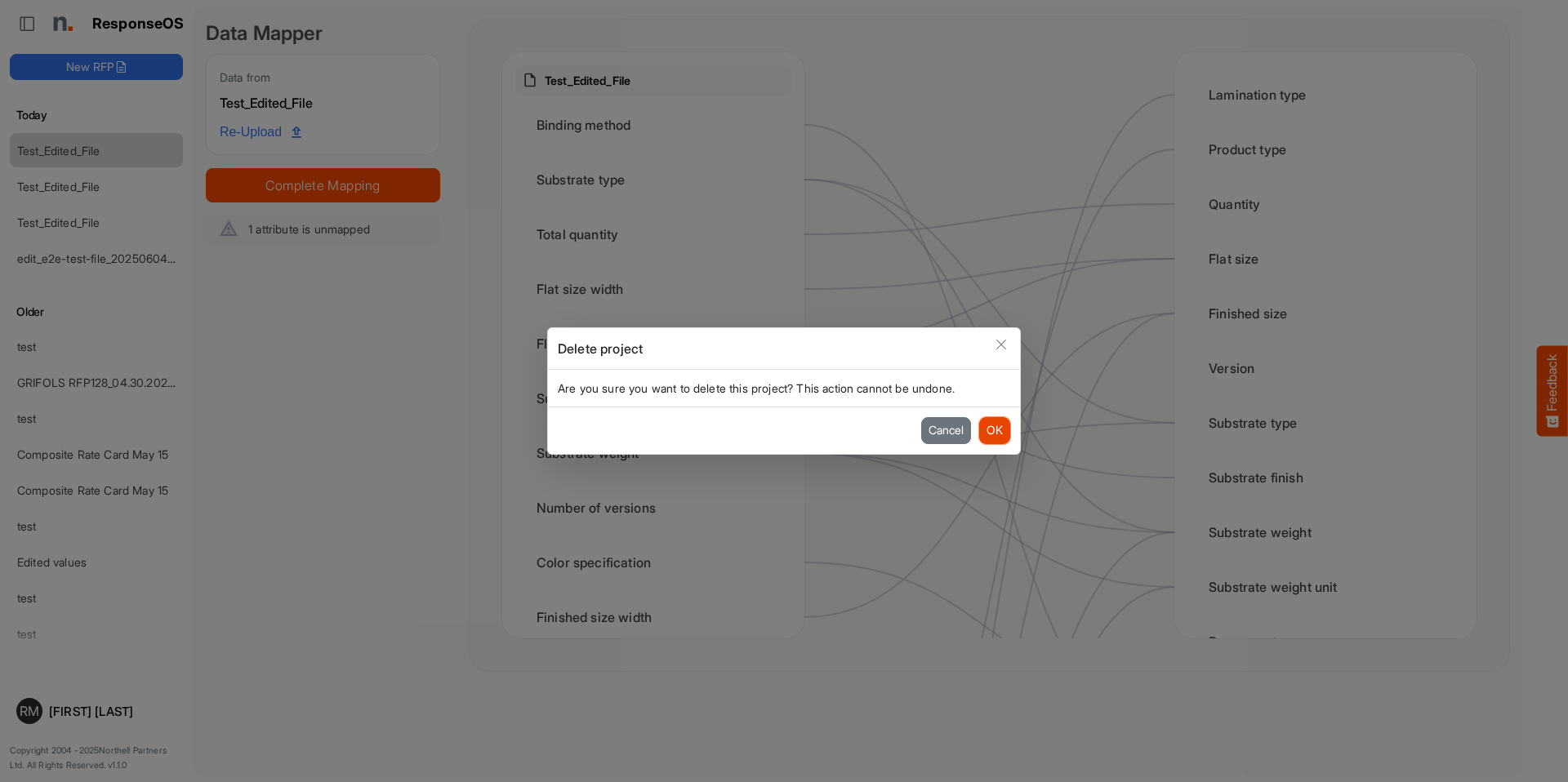 click on "OK" at bounding box center [995, 430] 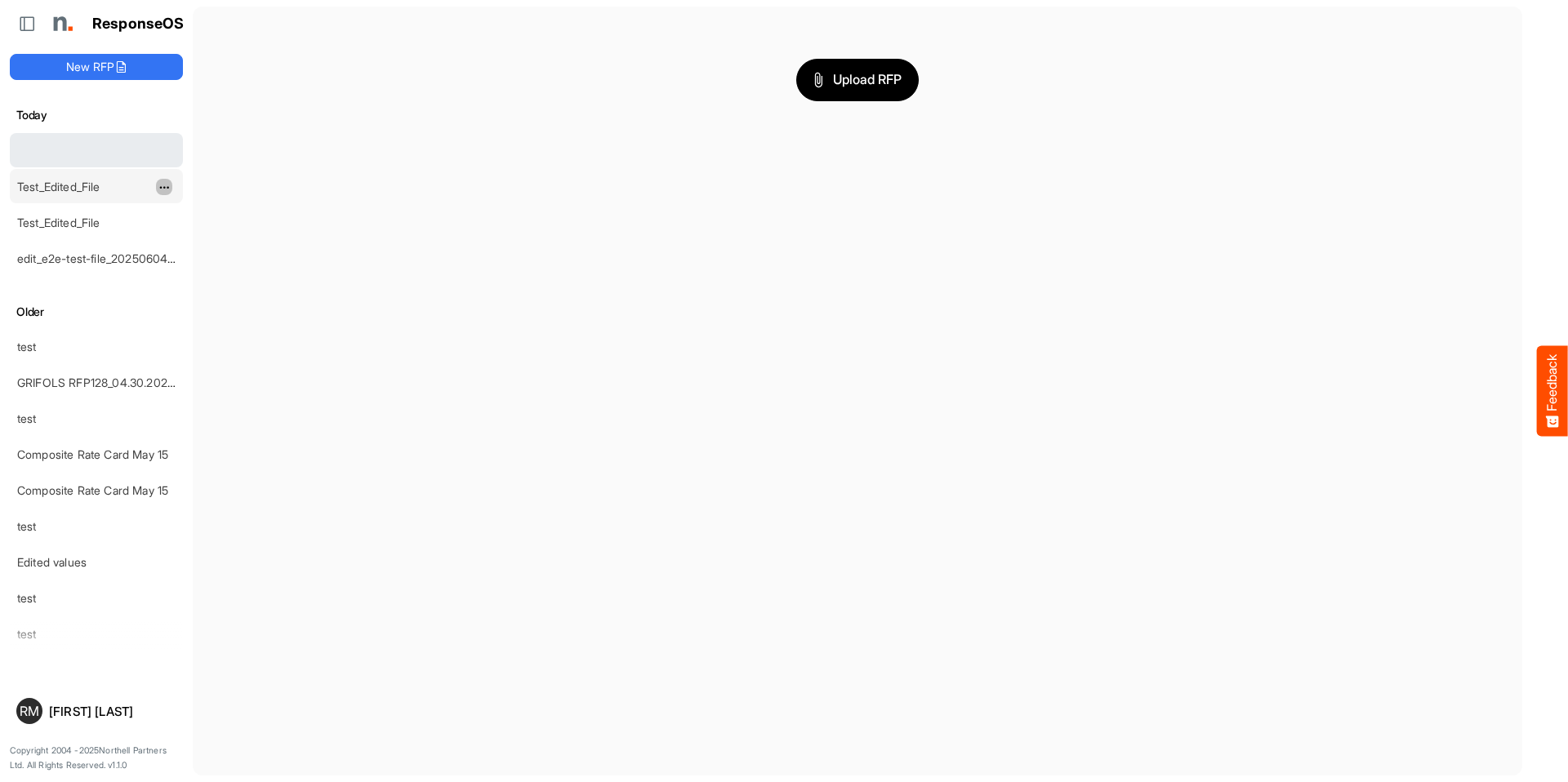 click 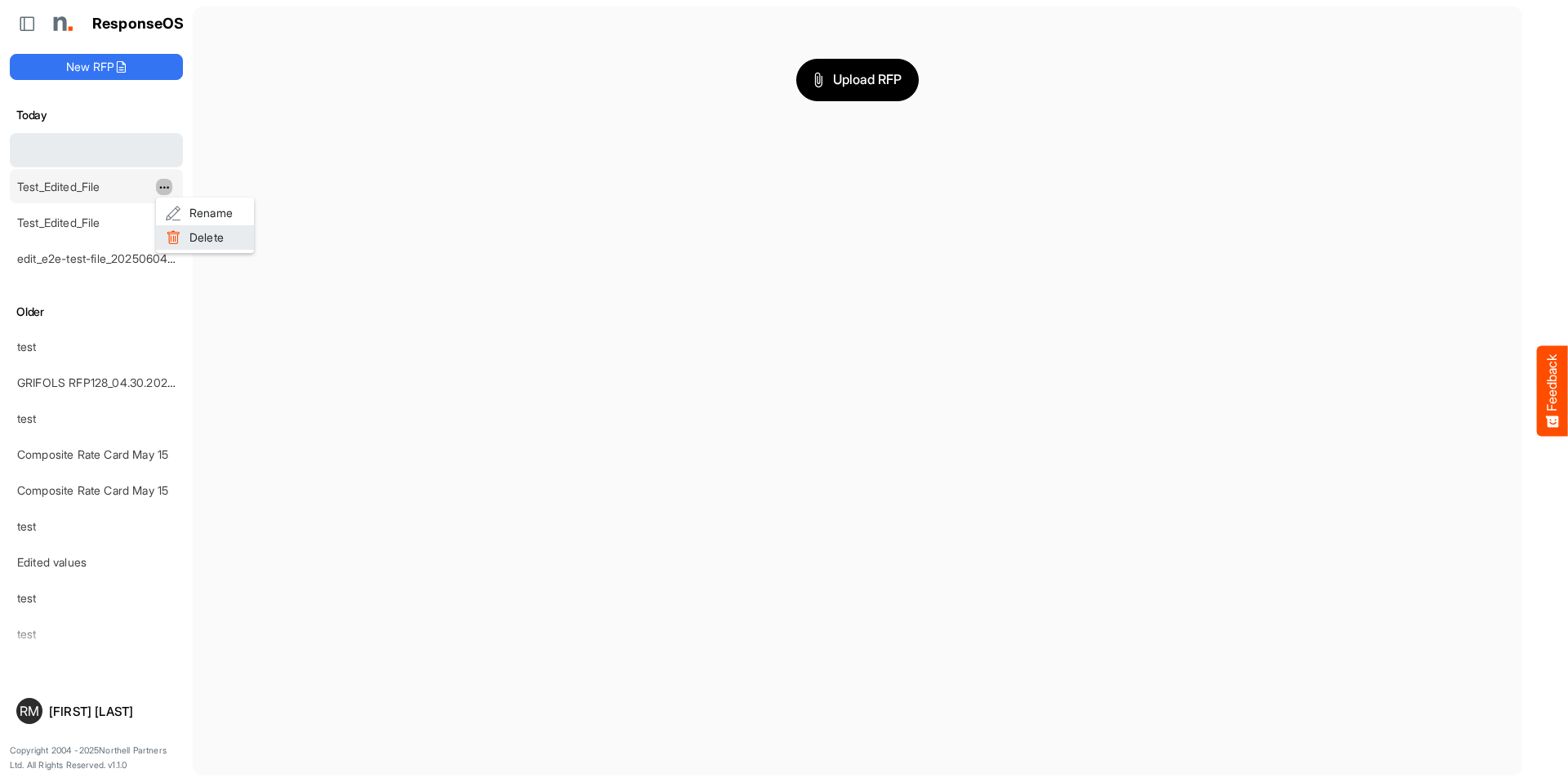 click on "Delete" at bounding box center (205, 238) 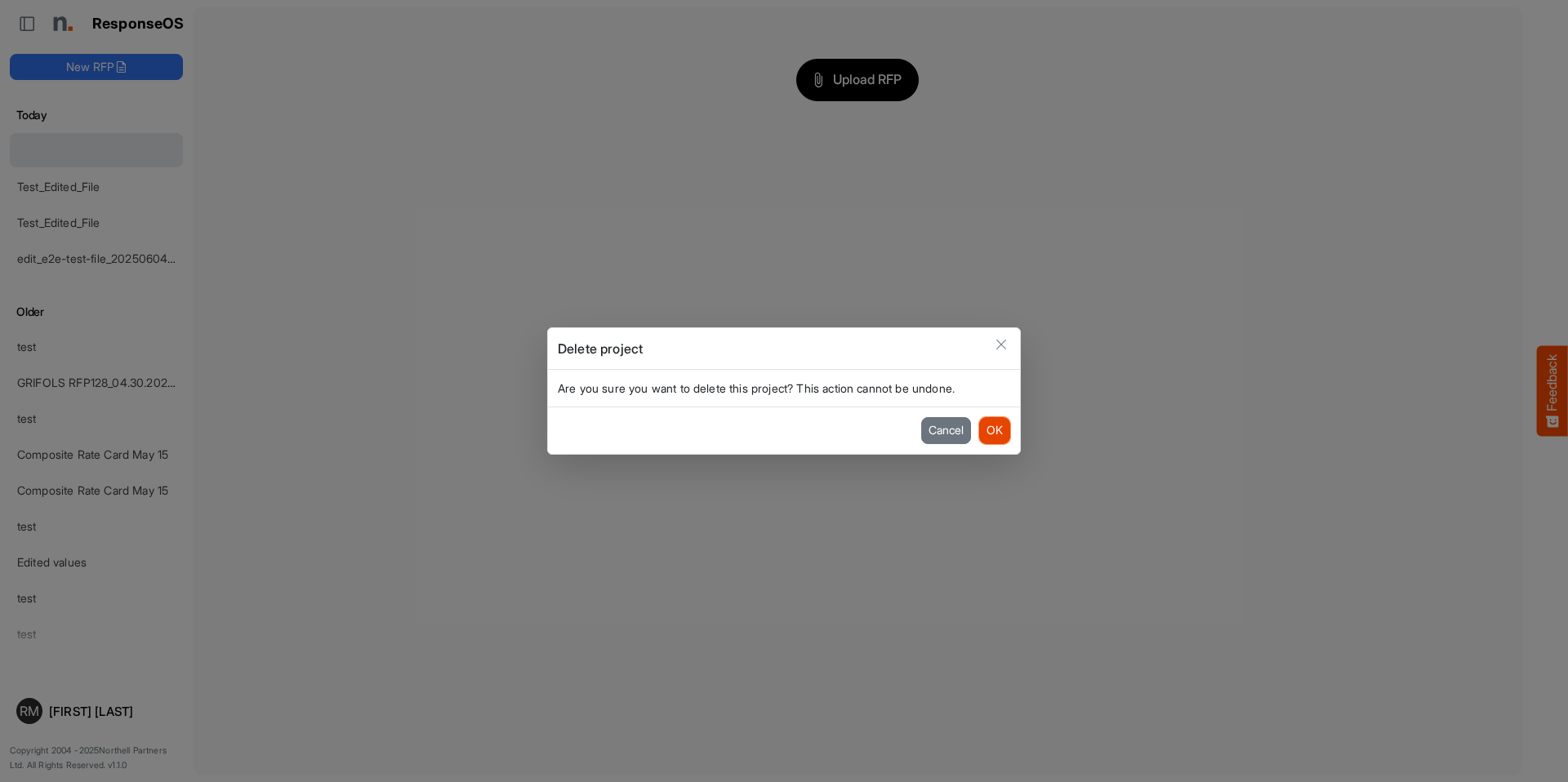 click on "OK" at bounding box center (995, 430) 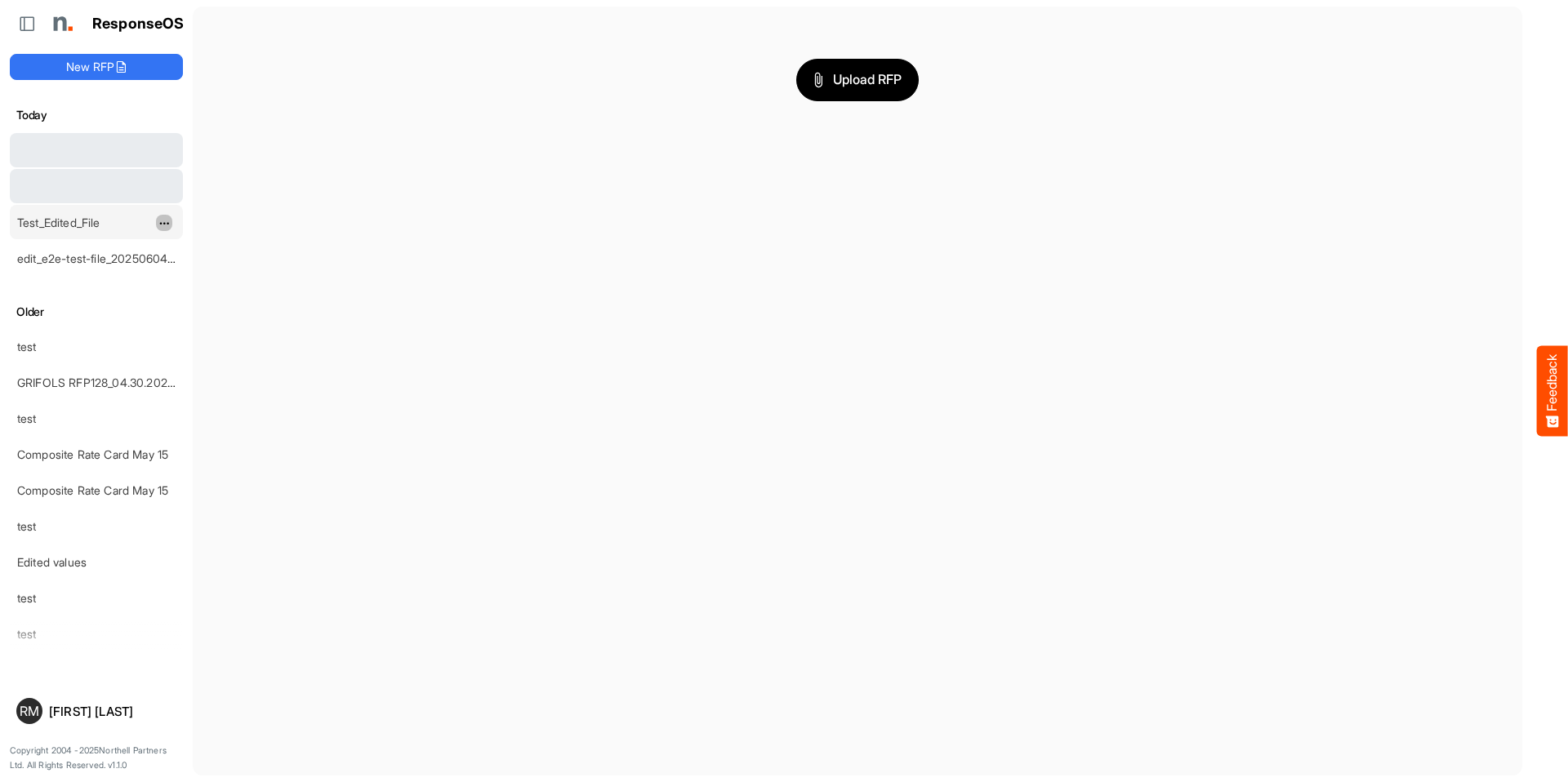 click 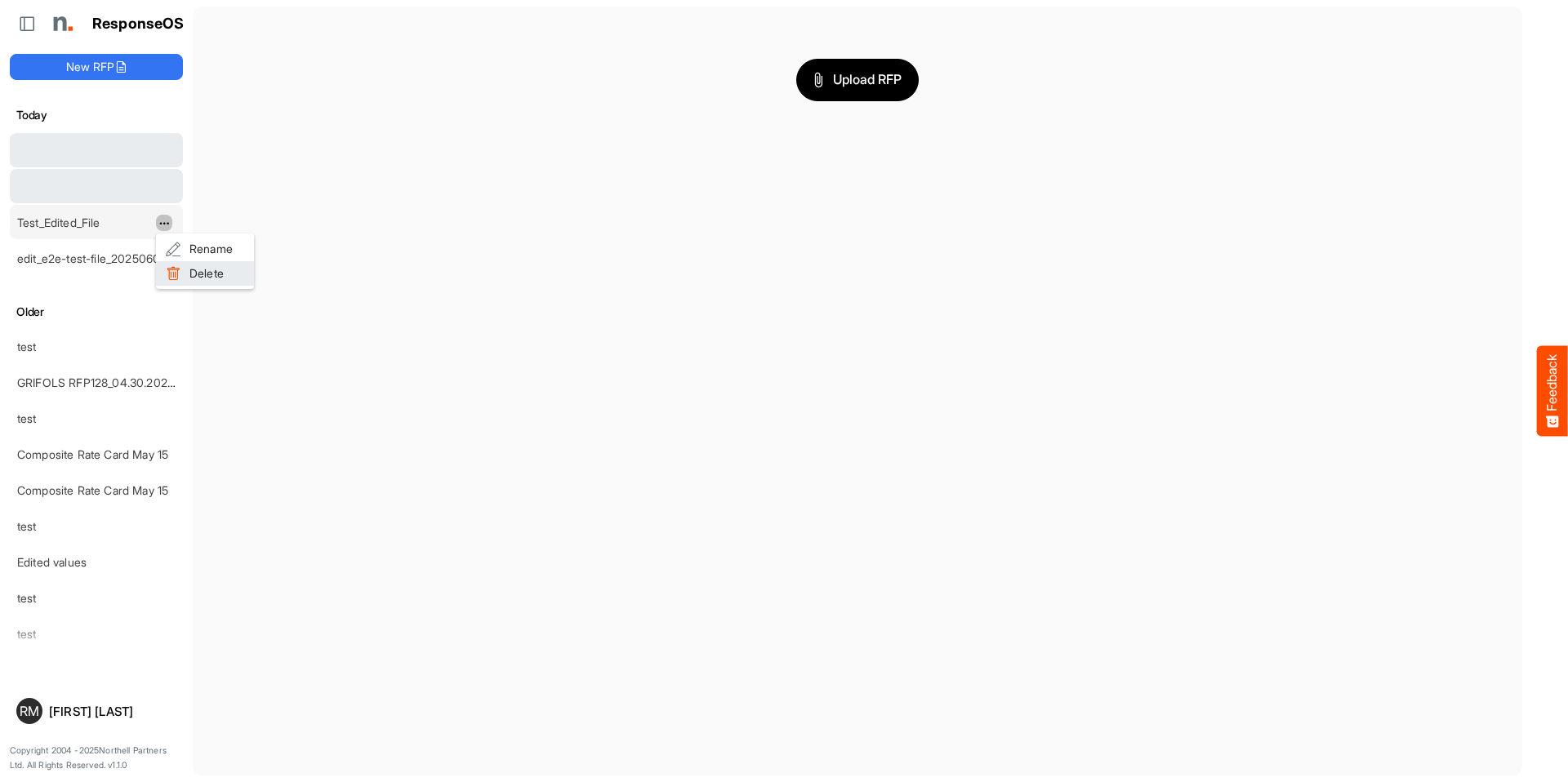 click on "Delete" at bounding box center [205, 273] 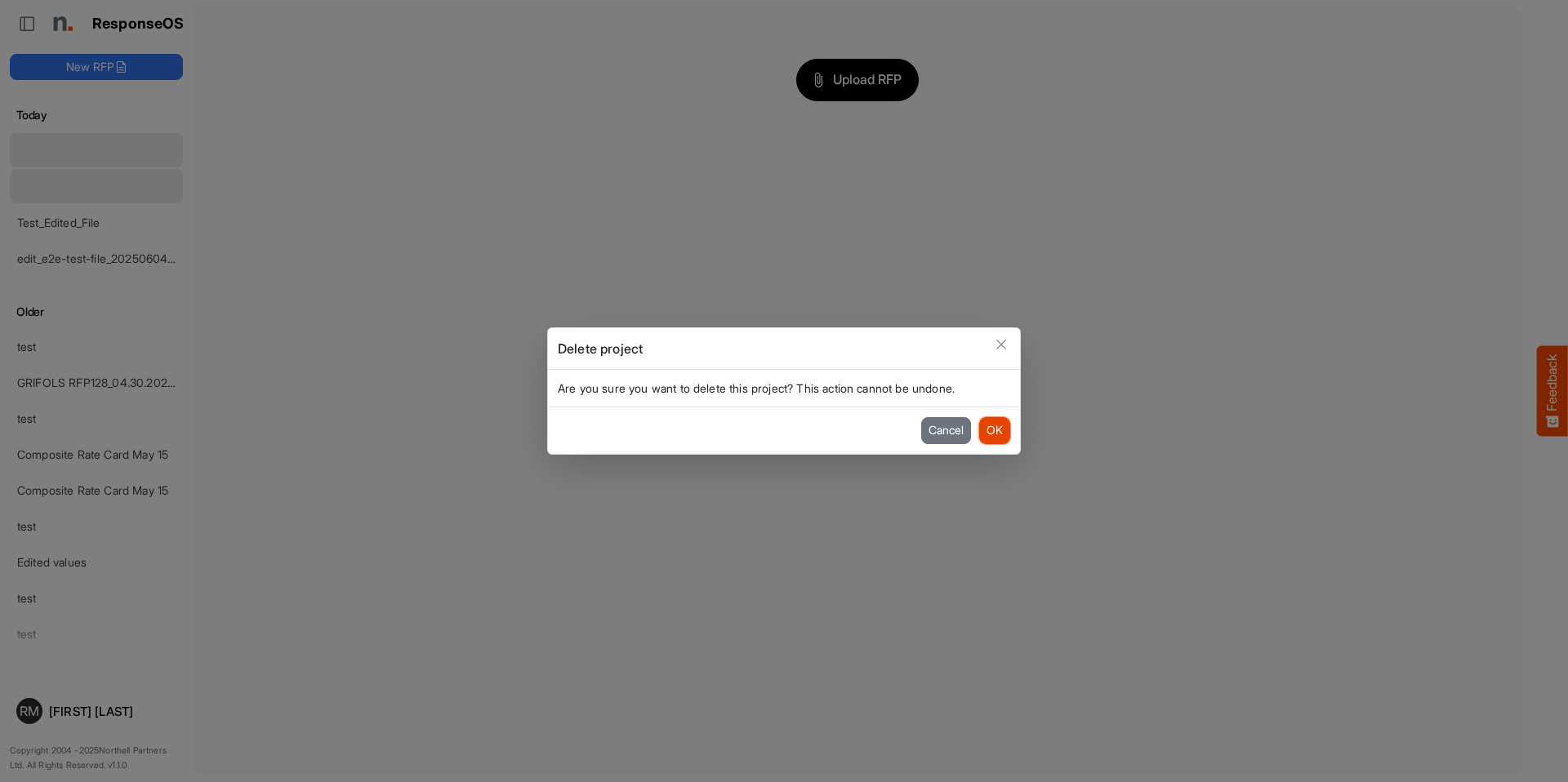 click on "OK" at bounding box center [995, 430] 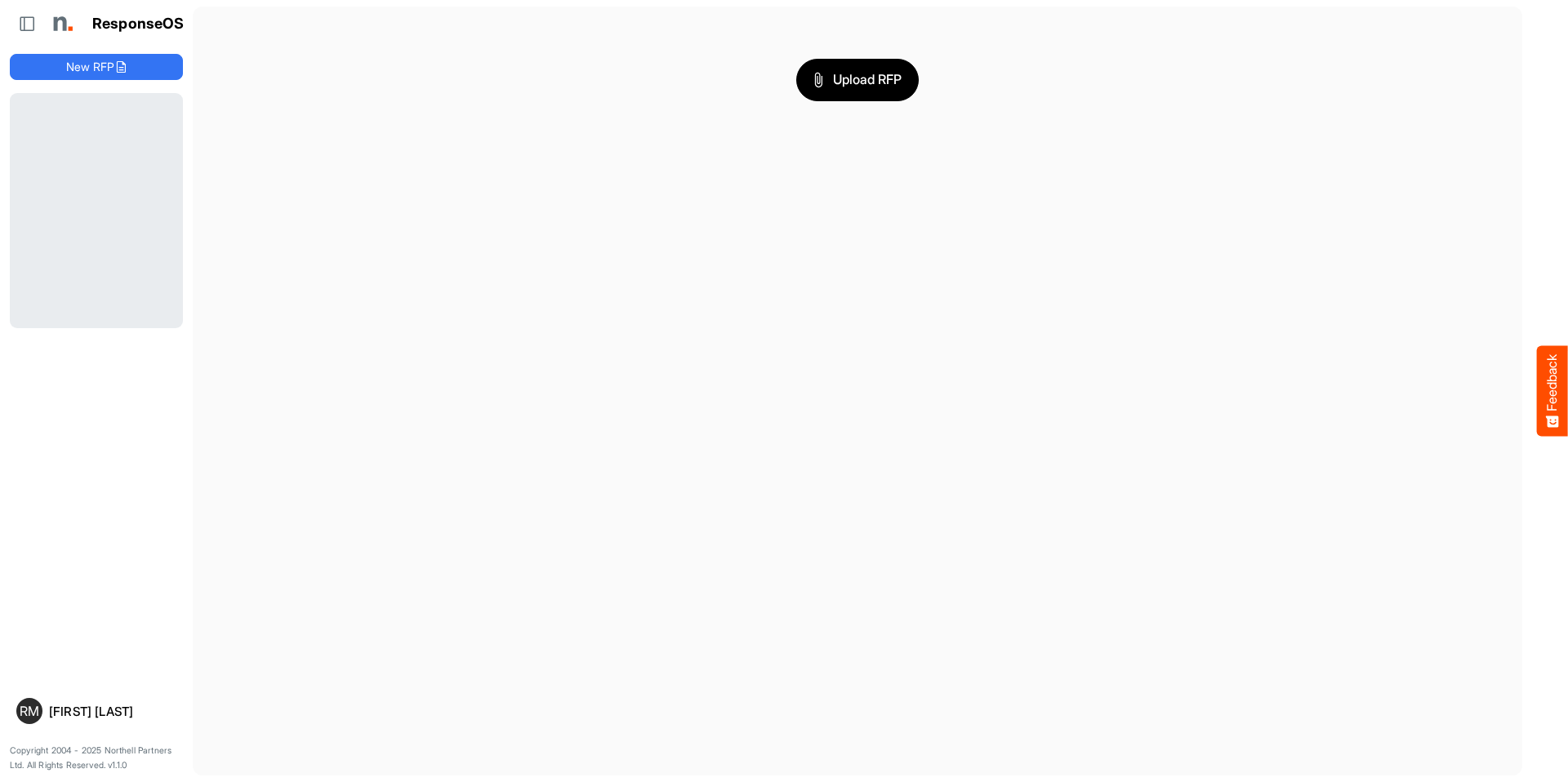 scroll, scrollTop: 0, scrollLeft: 0, axis: both 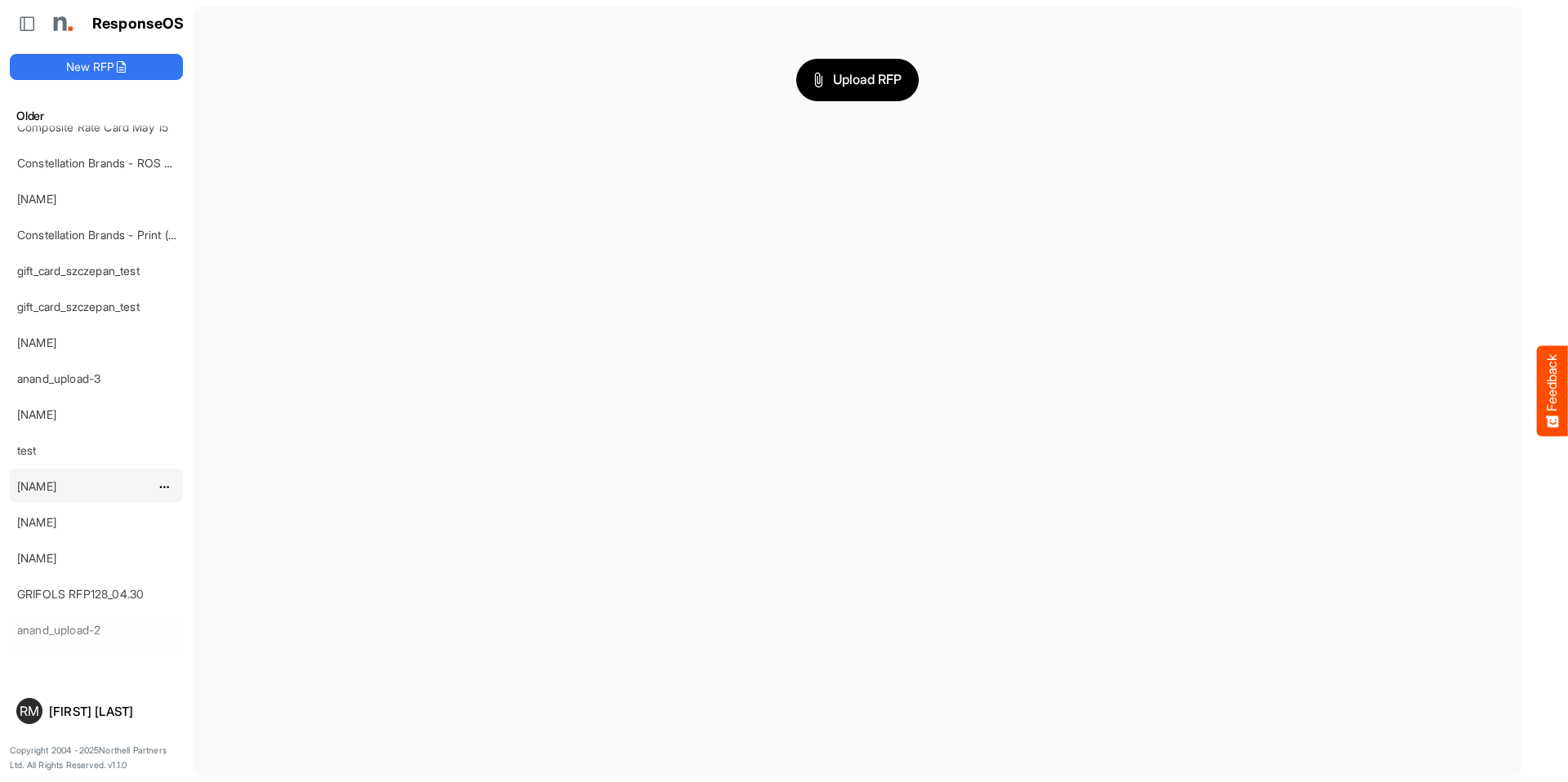 click on "chris_a_ros_test_upload (1)" at bounding box center [37, 486] 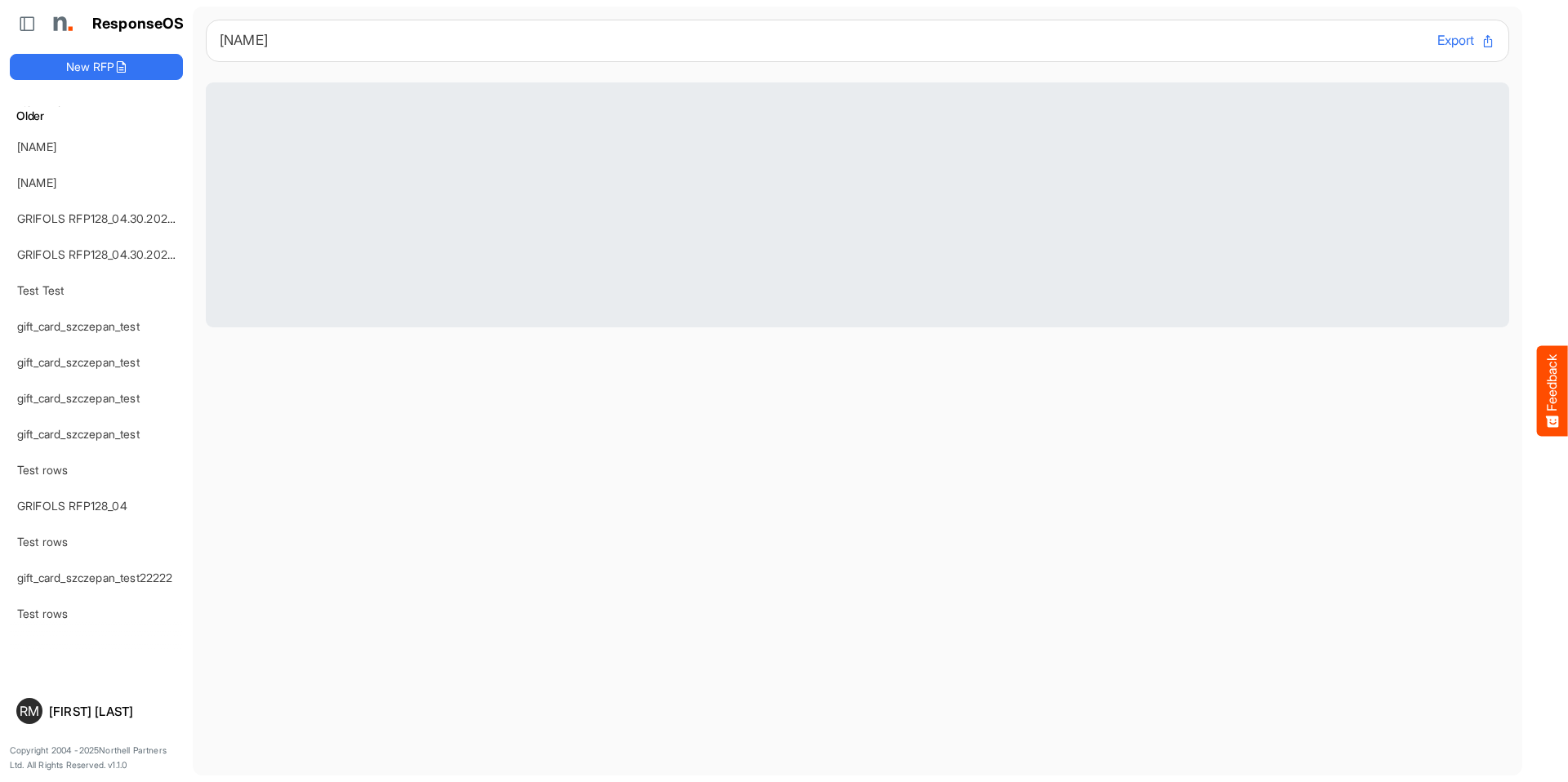 scroll, scrollTop: 3039, scrollLeft: 0, axis: vertical 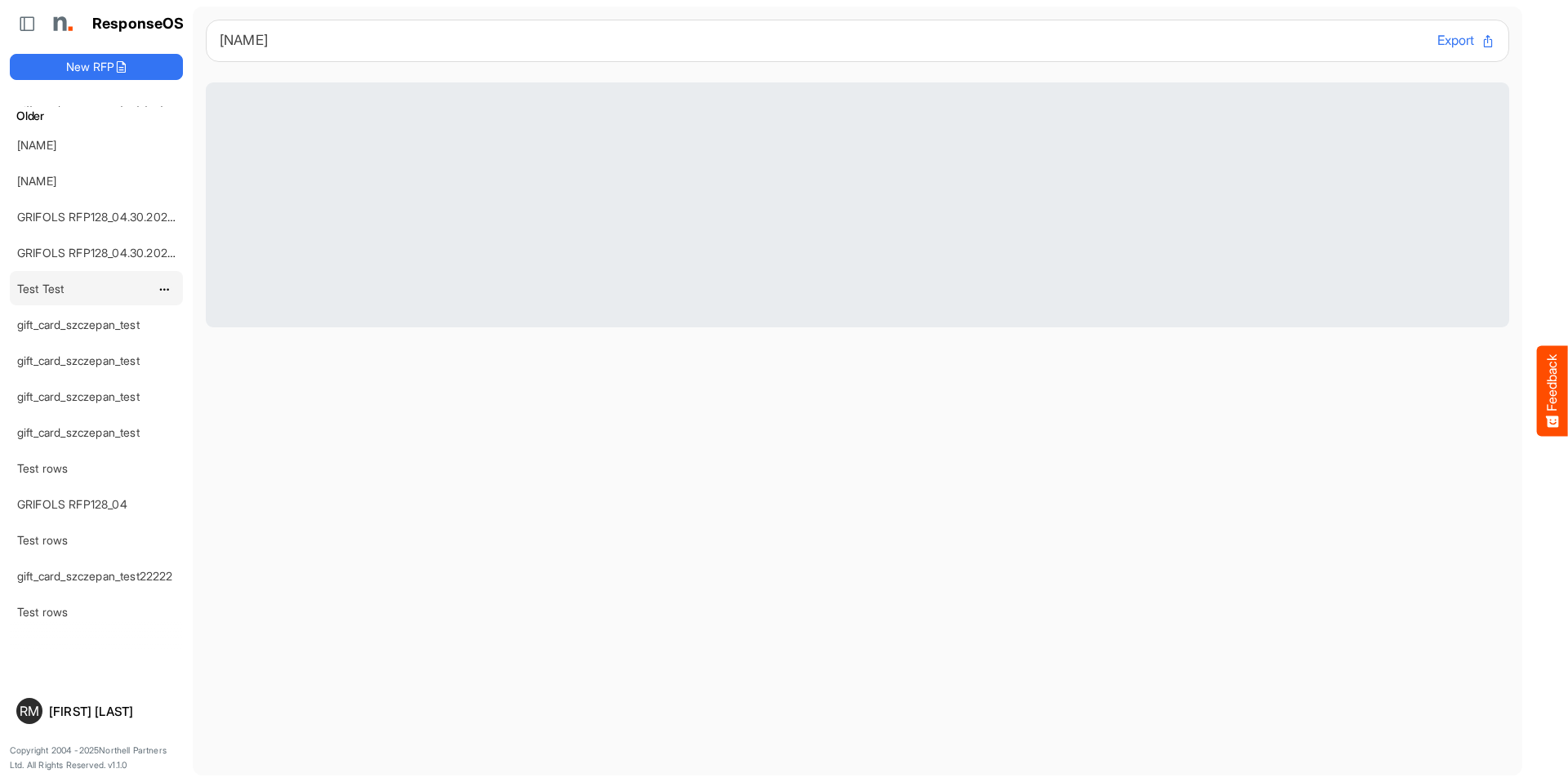 click on "Test Test" at bounding box center [40, 288] 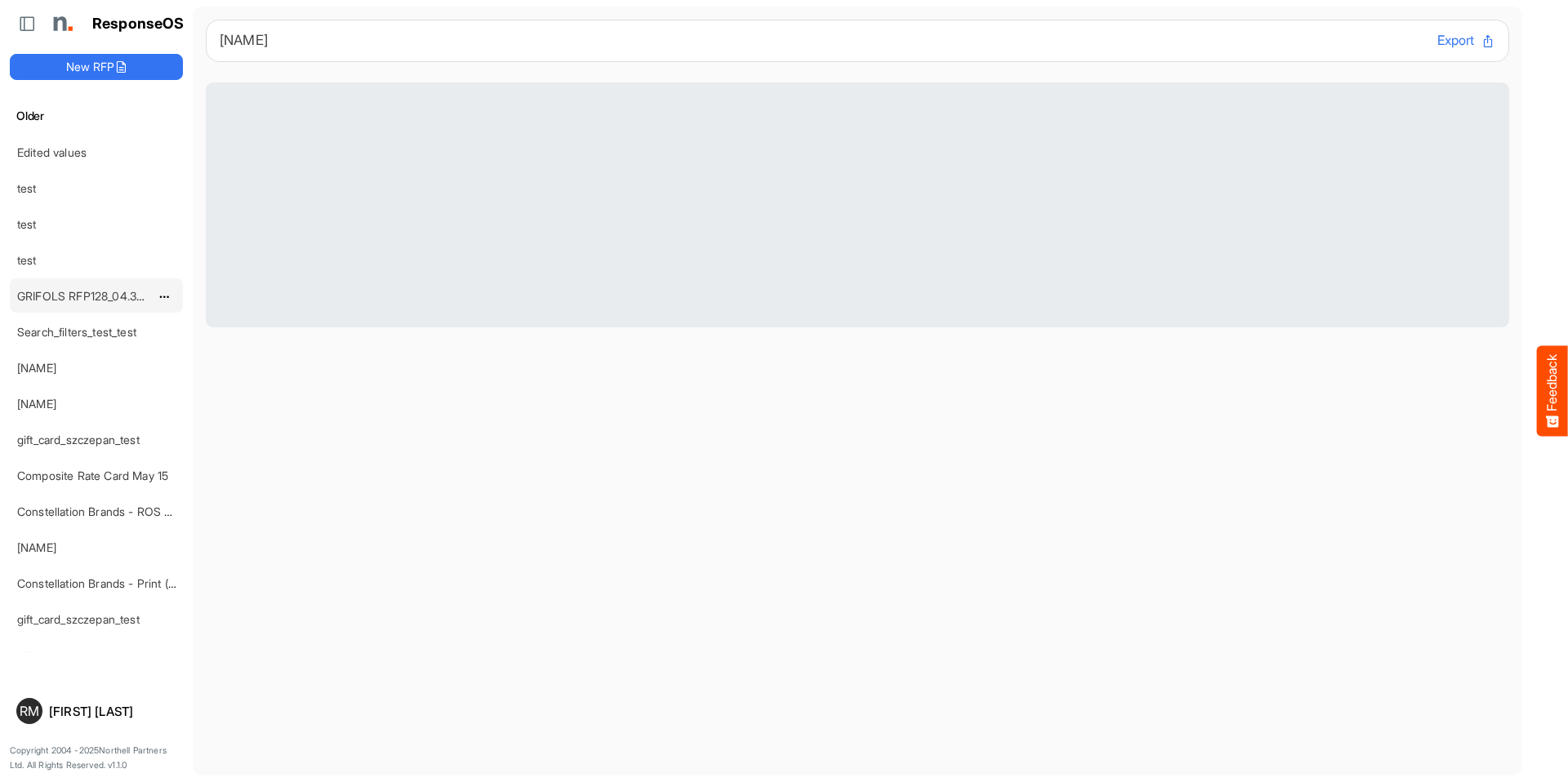 scroll, scrollTop: 388, scrollLeft: 0, axis: vertical 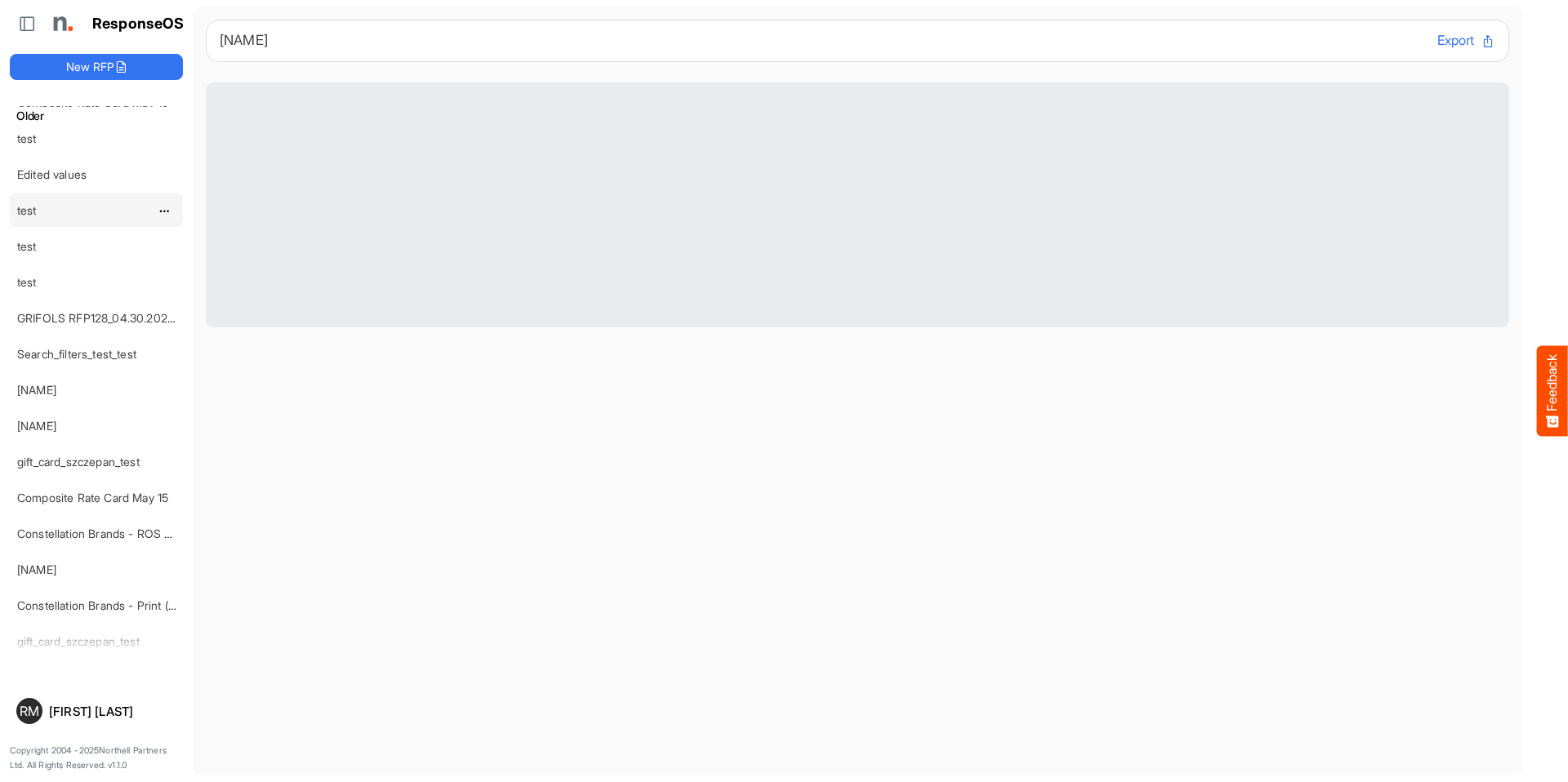 click on "test" at bounding box center (83, 210) 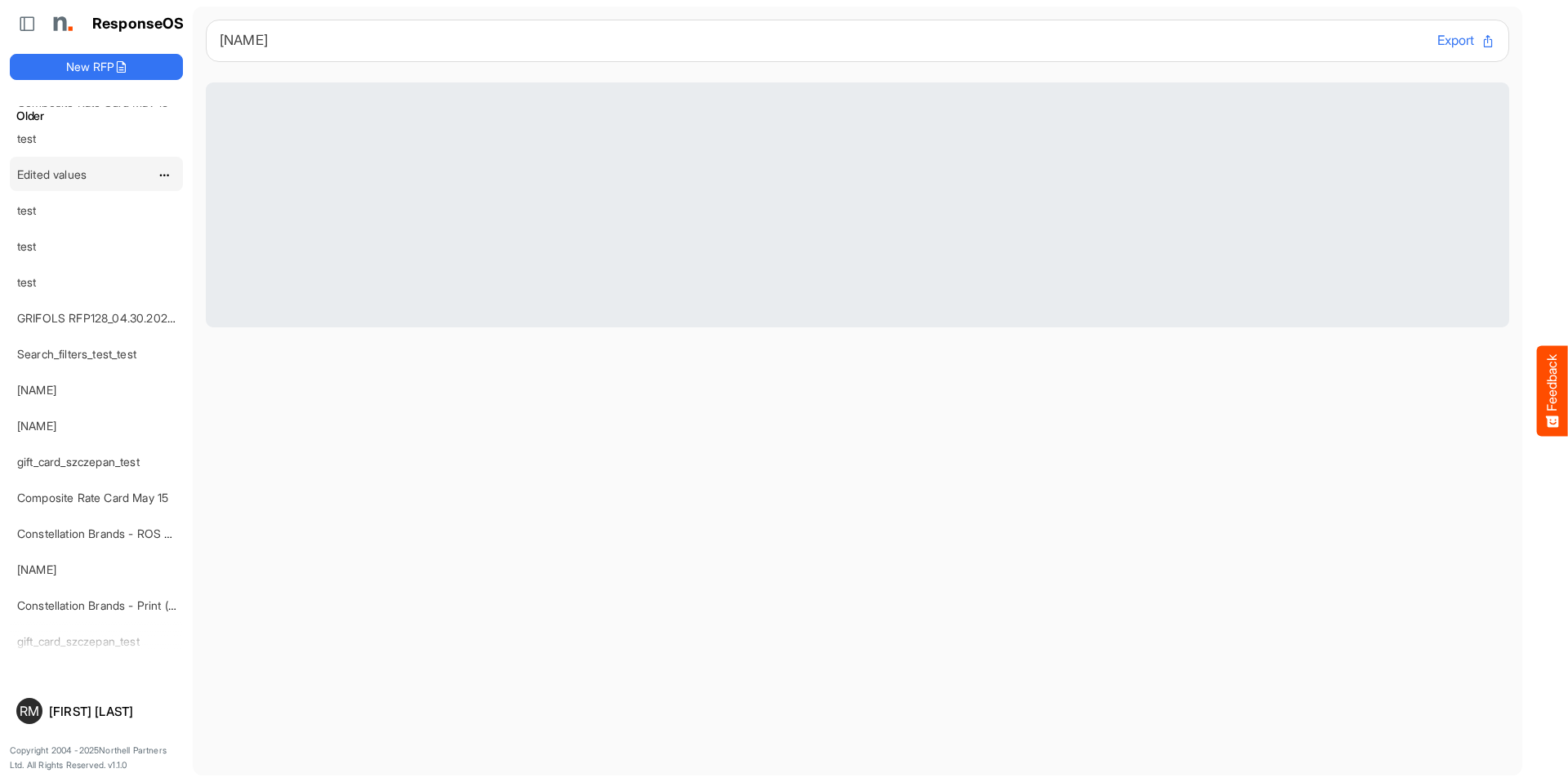 click on "Edited values" at bounding box center [51, 174] 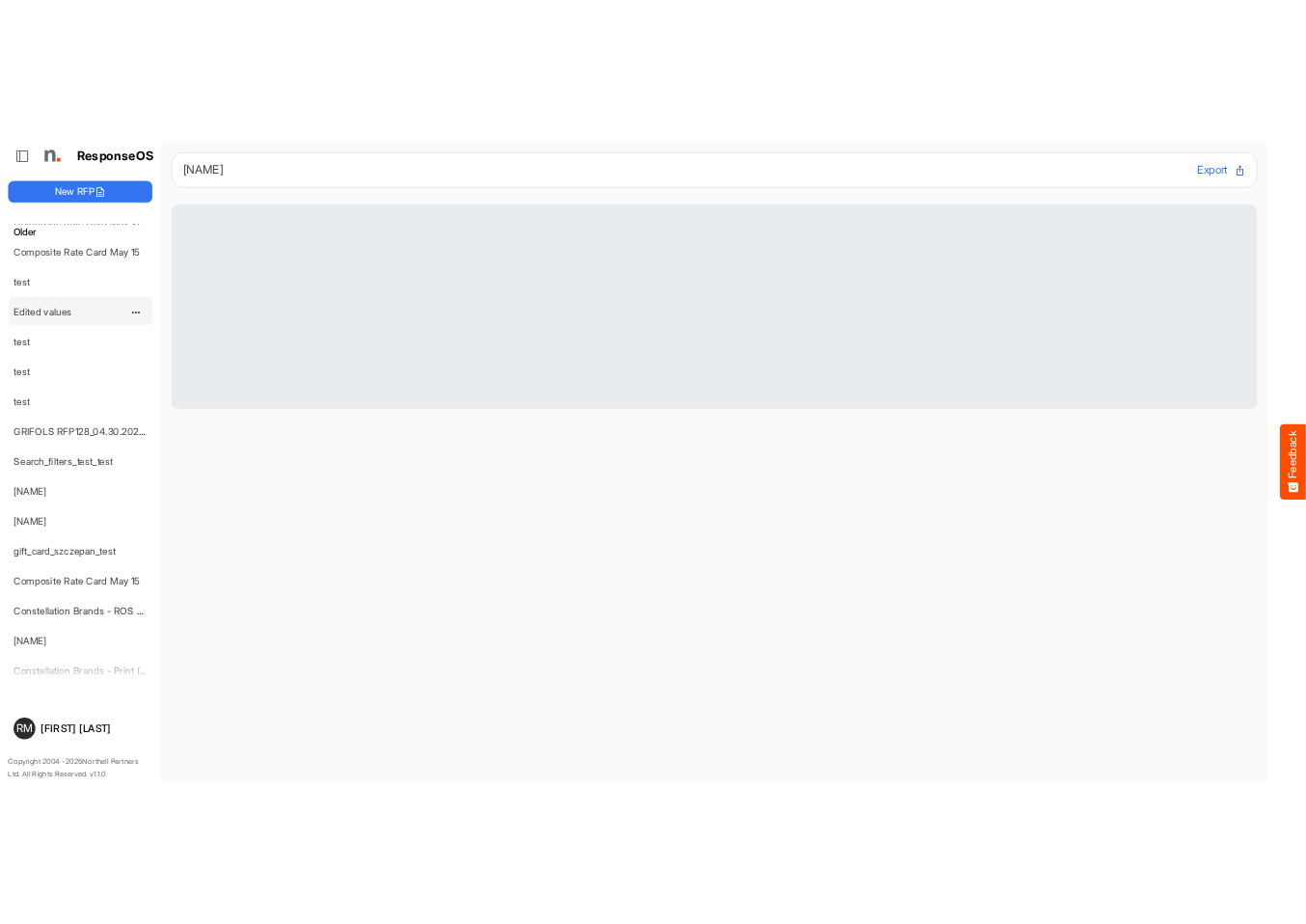 scroll, scrollTop: 412, scrollLeft: 0, axis: vertical 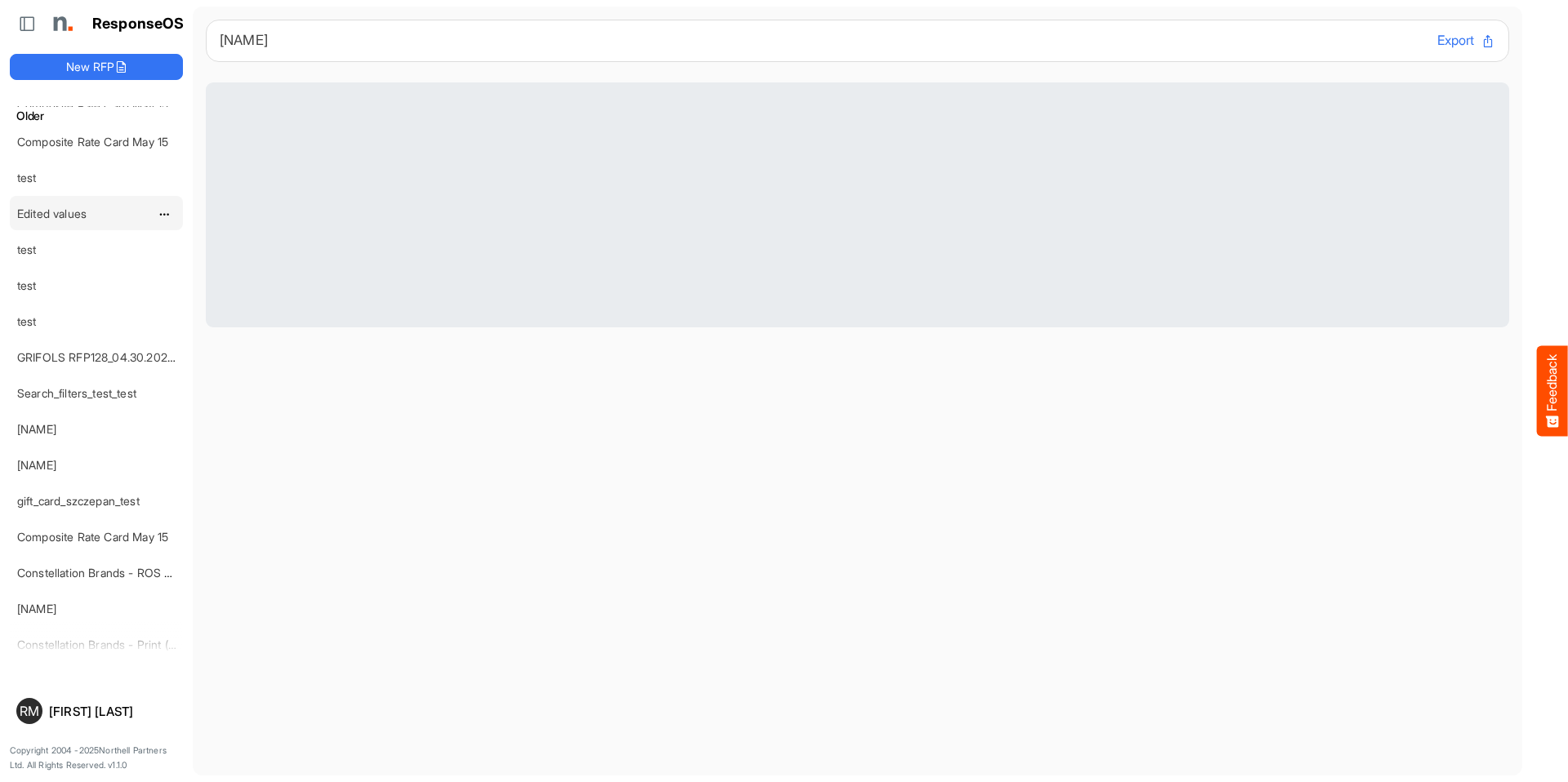 click on "Edited values" at bounding box center (51, 213) 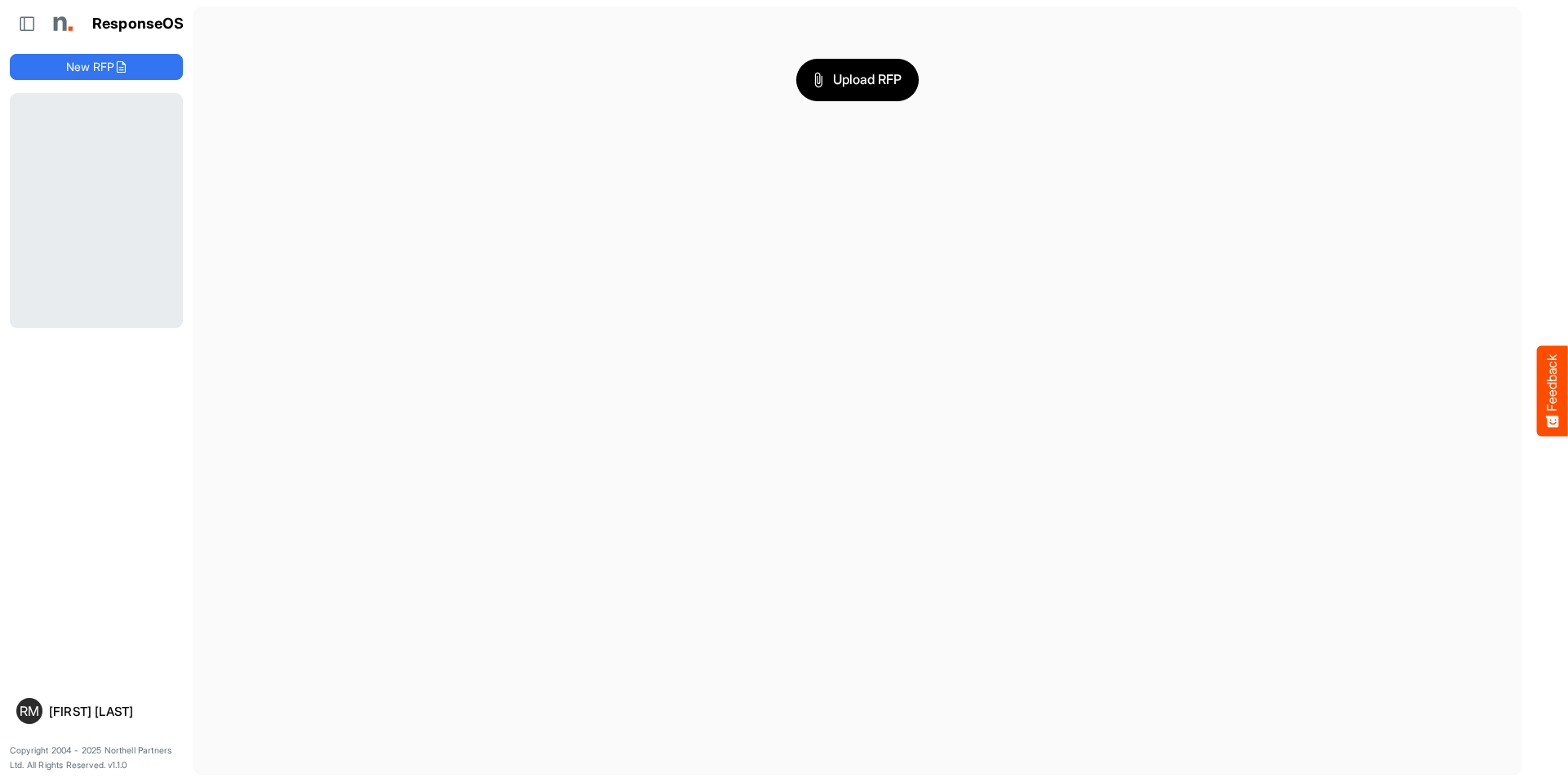 scroll, scrollTop: 0, scrollLeft: 0, axis: both 